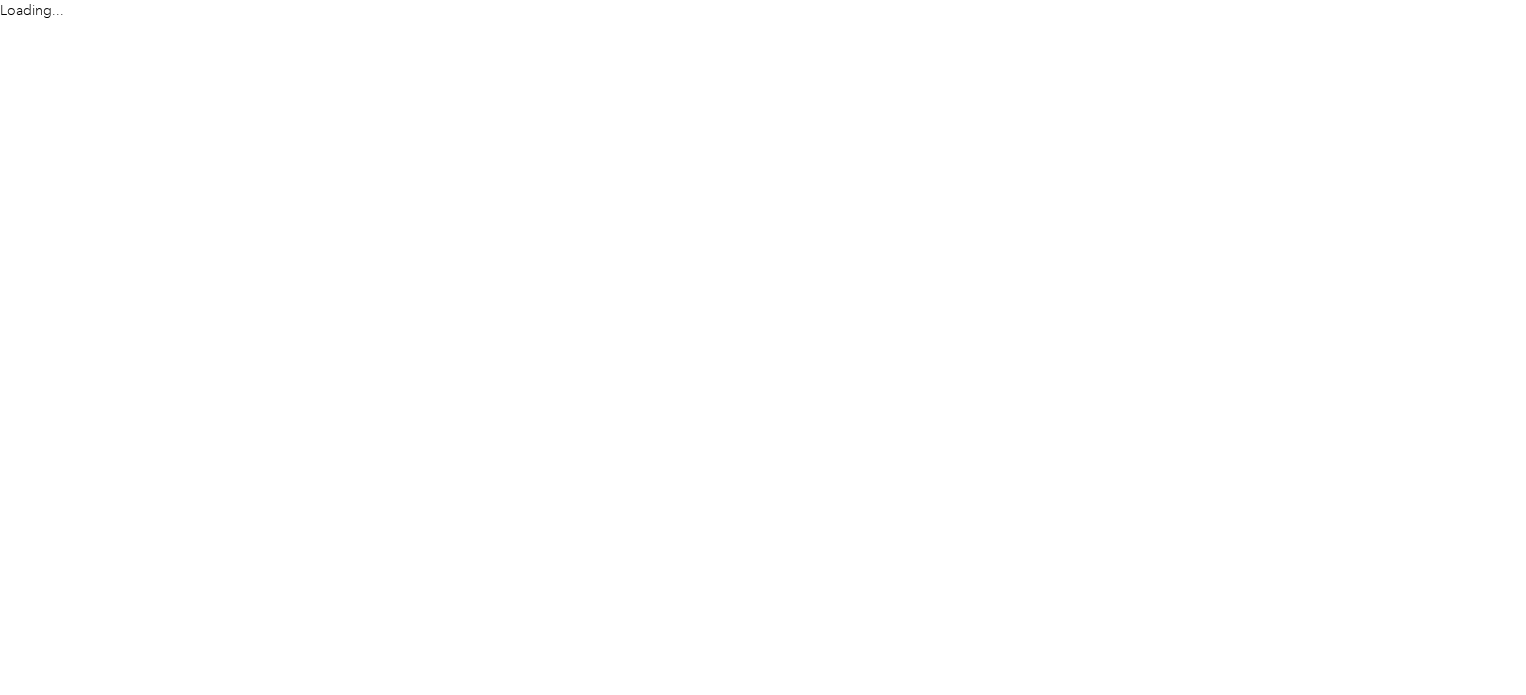 scroll, scrollTop: 0, scrollLeft: 0, axis: both 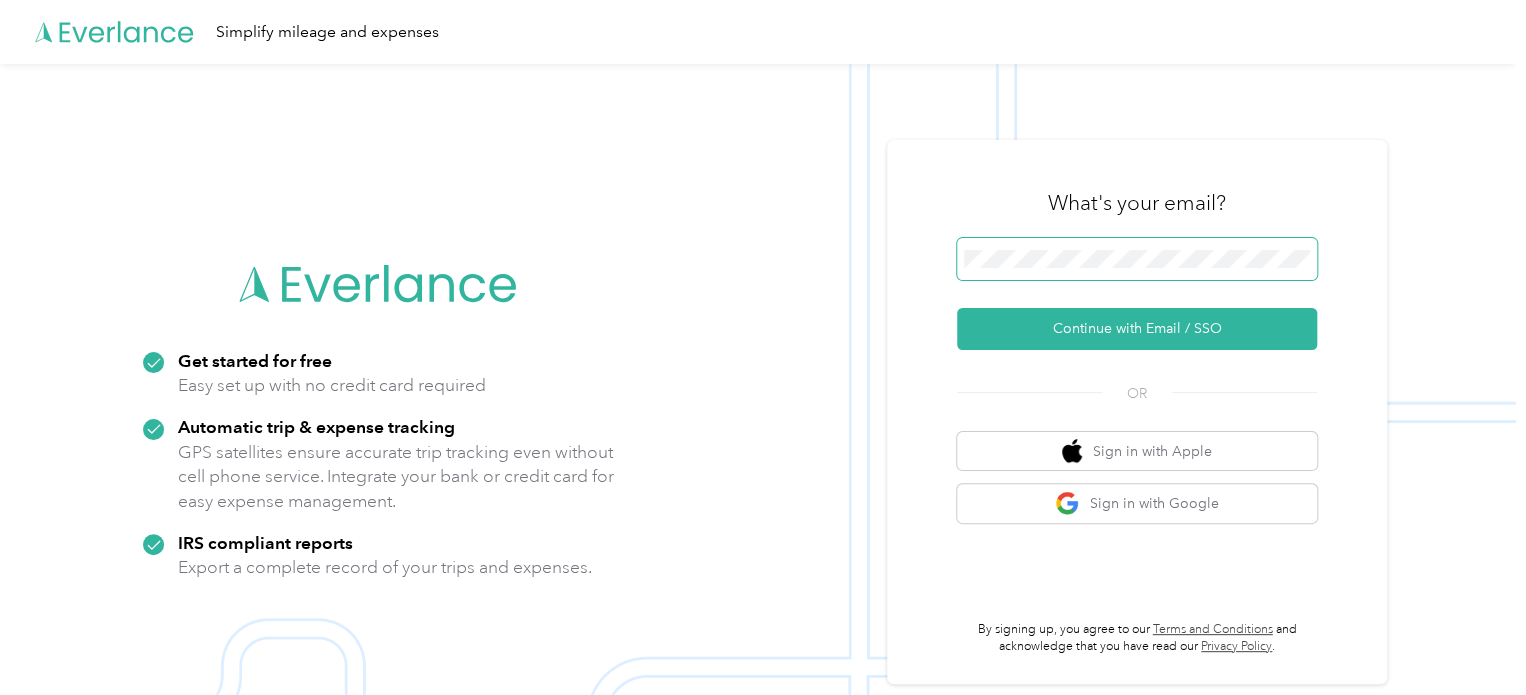 click at bounding box center (1137, 259) 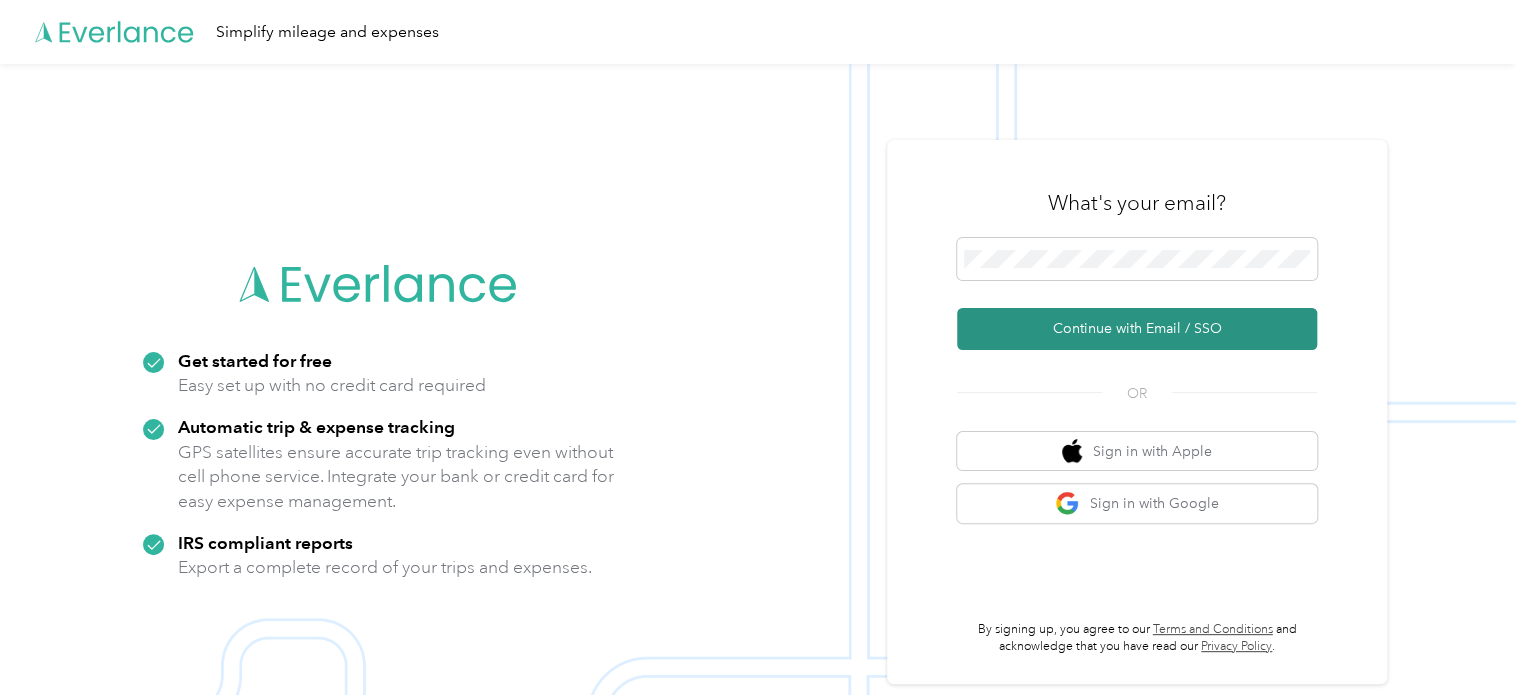 click on "Continue with Email / SSO" at bounding box center [1137, 329] 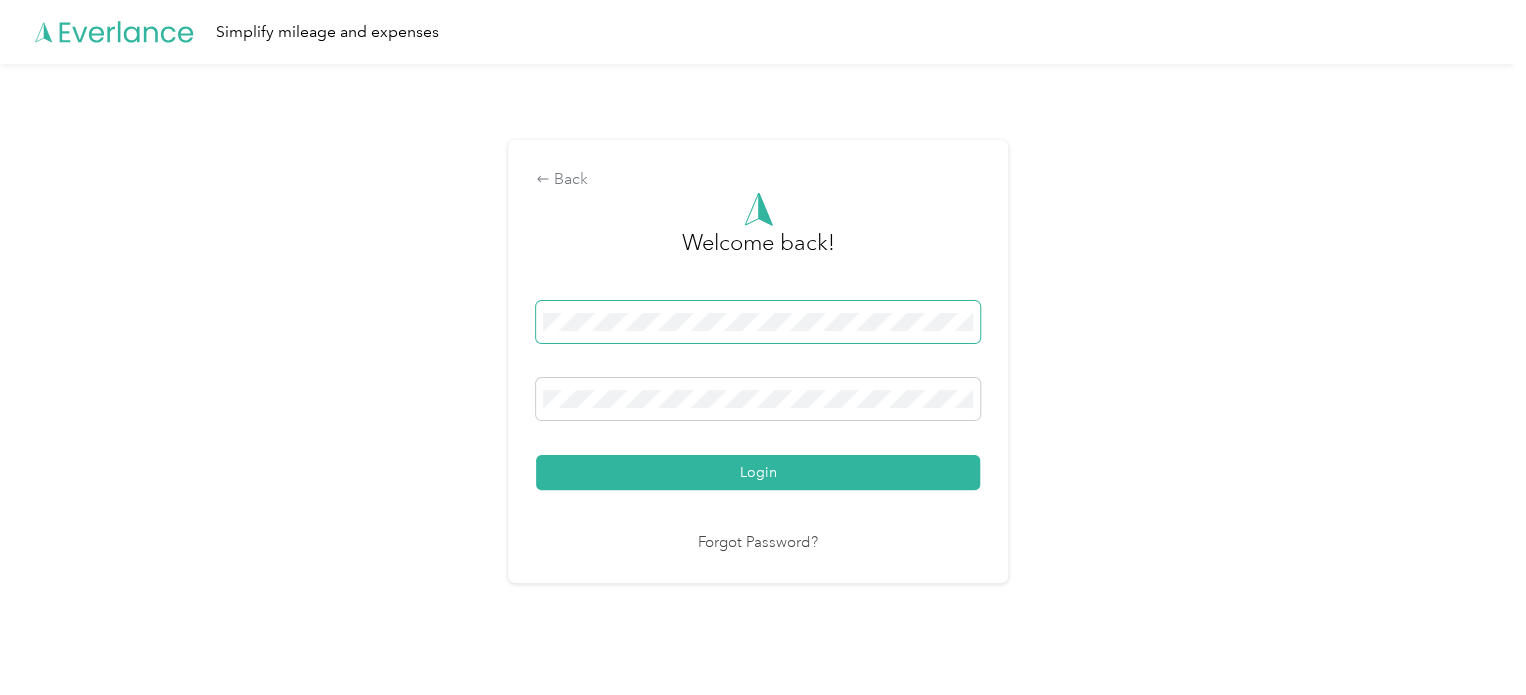 click on "Login" at bounding box center (758, 472) 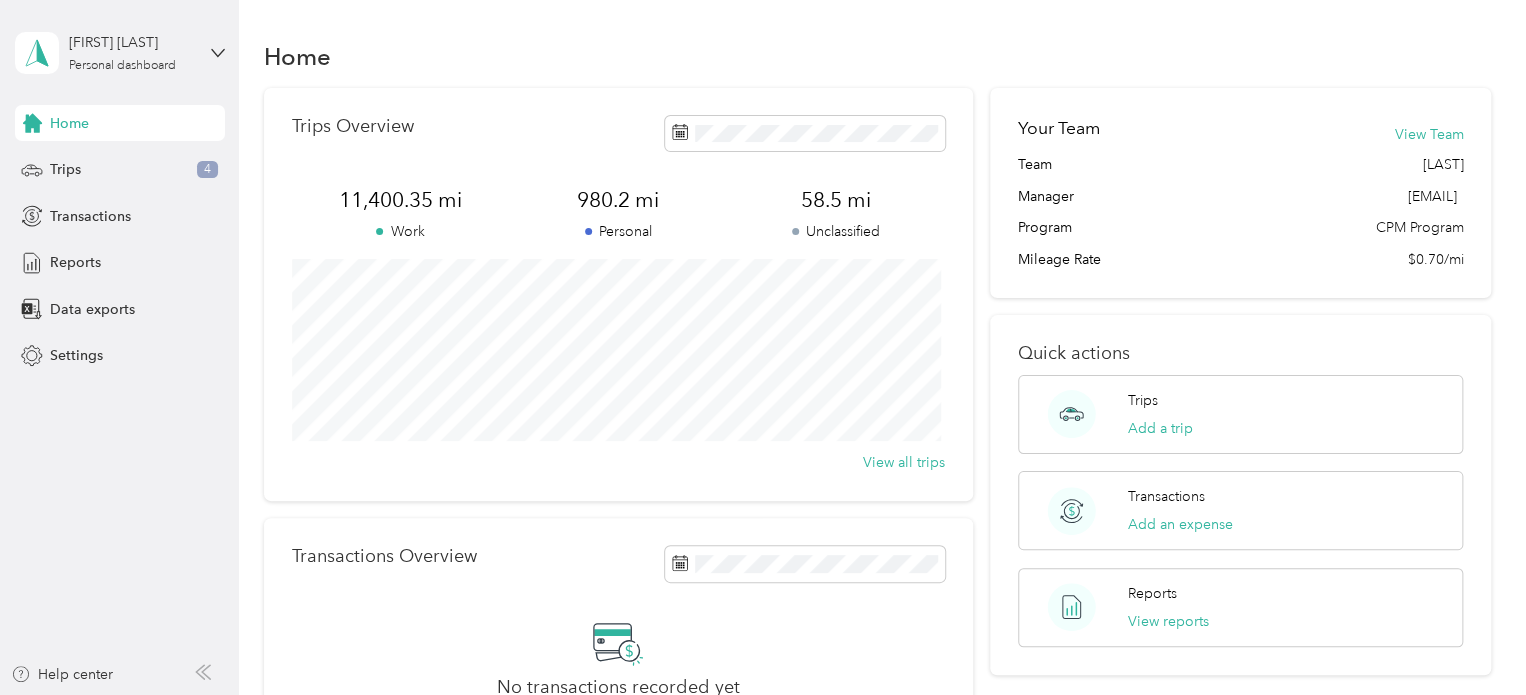 click on "Home Trips 4 Transactions Reports Data exports Settings" at bounding box center [120, 239] 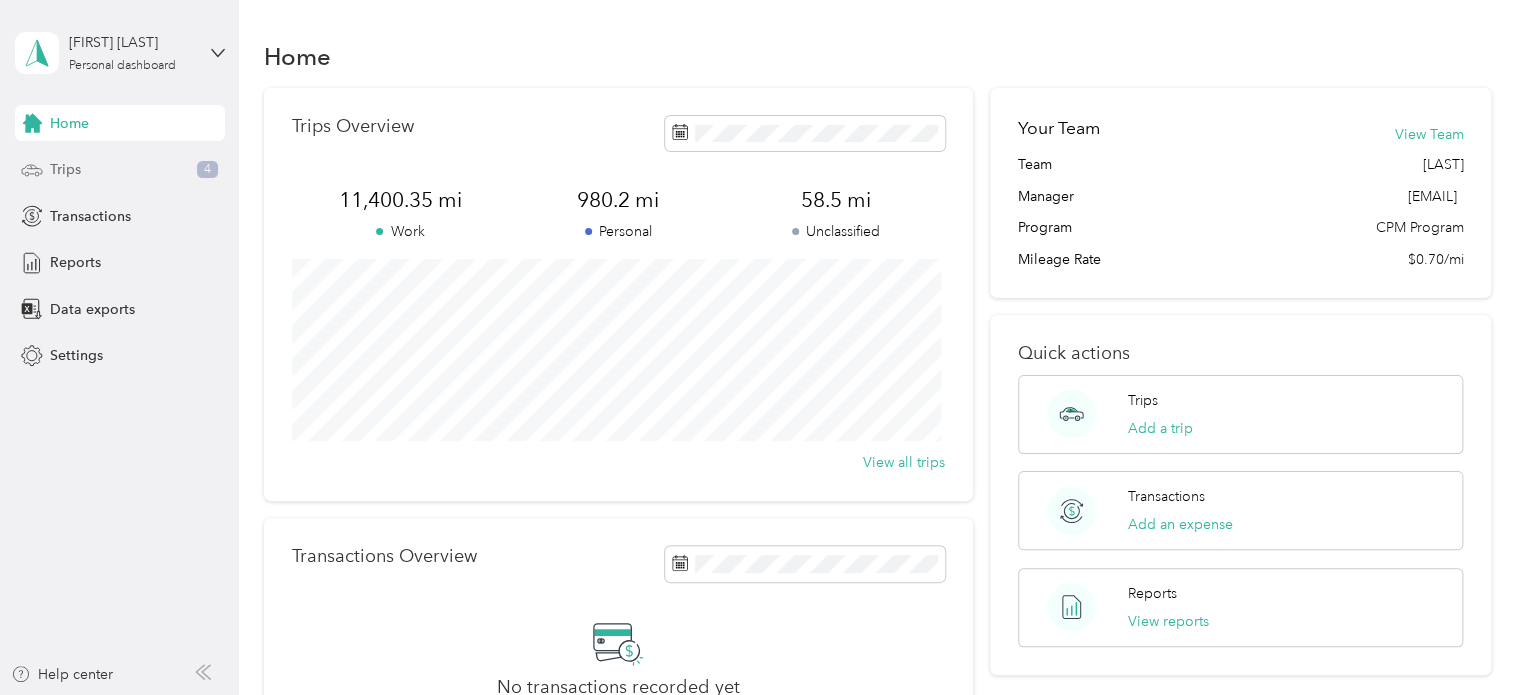 click on "Trips" at bounding box center (65, 169) 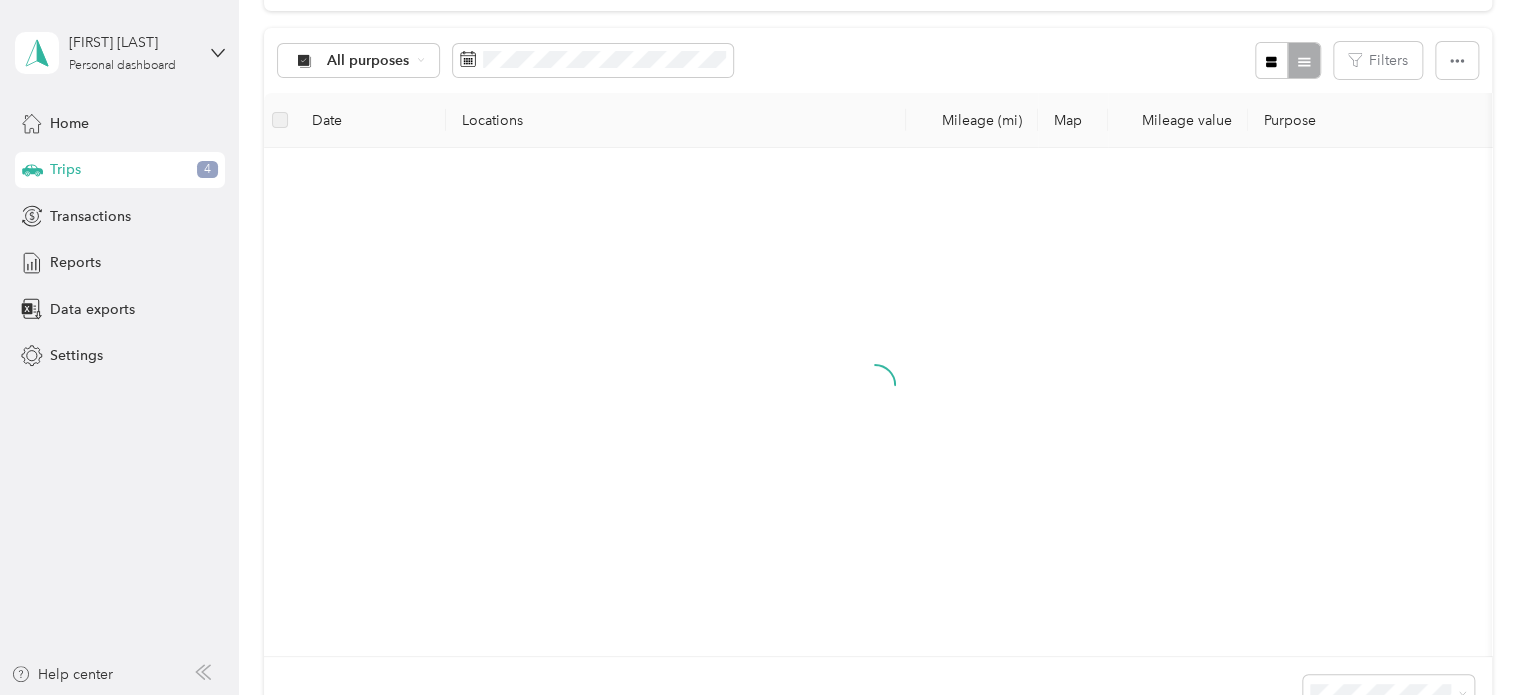 scroll, scrollTop: 200, scrollLeft: 0, axis: vertical 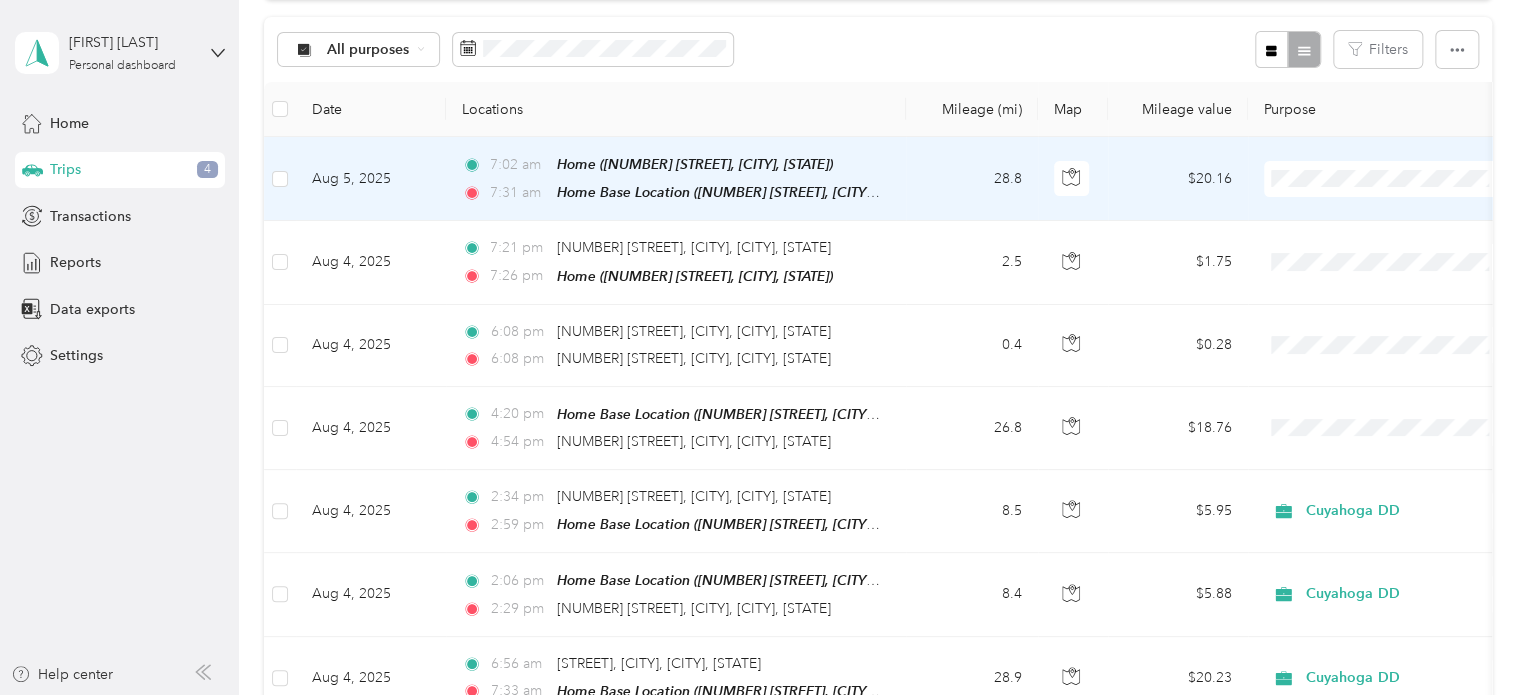 click on "Cuyahoga DD" at bounding box center (1405, 214) 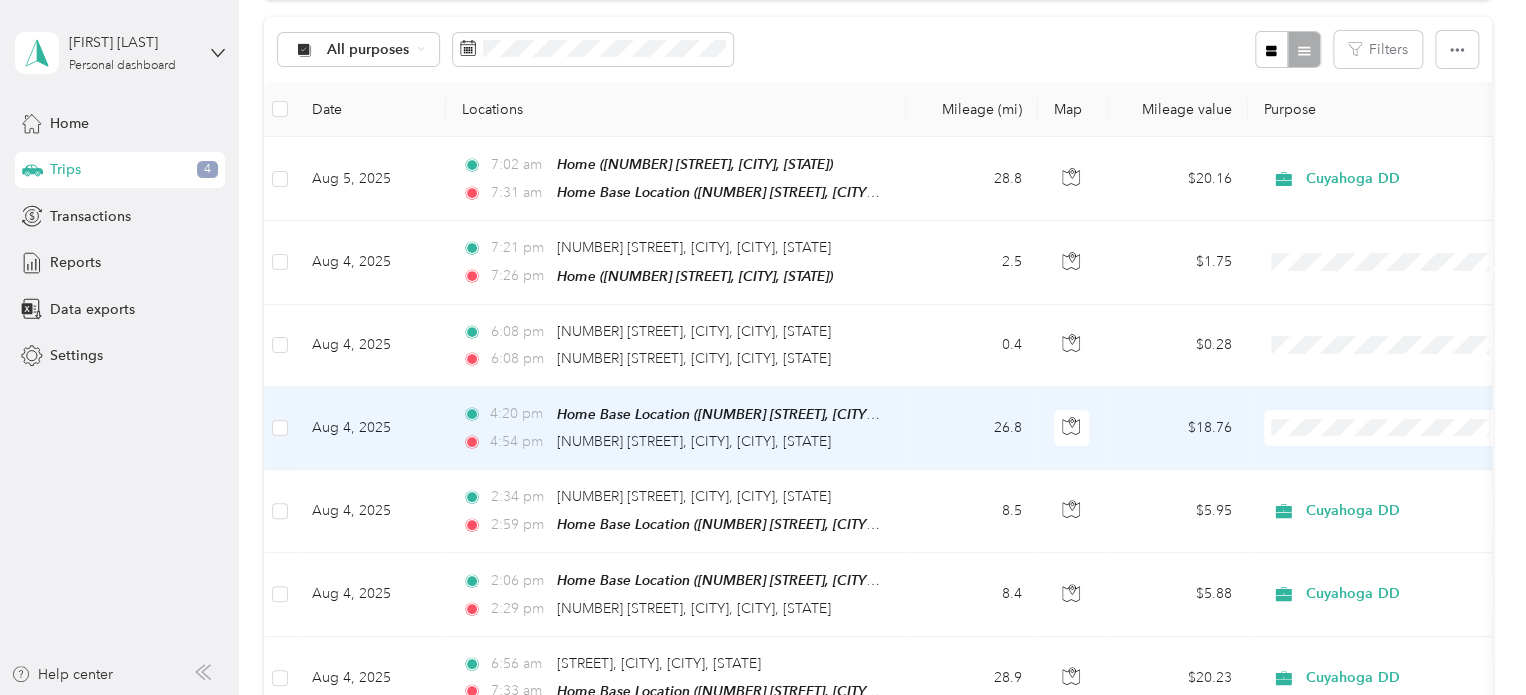 click on "26.8" at bounding box center [972, 428] 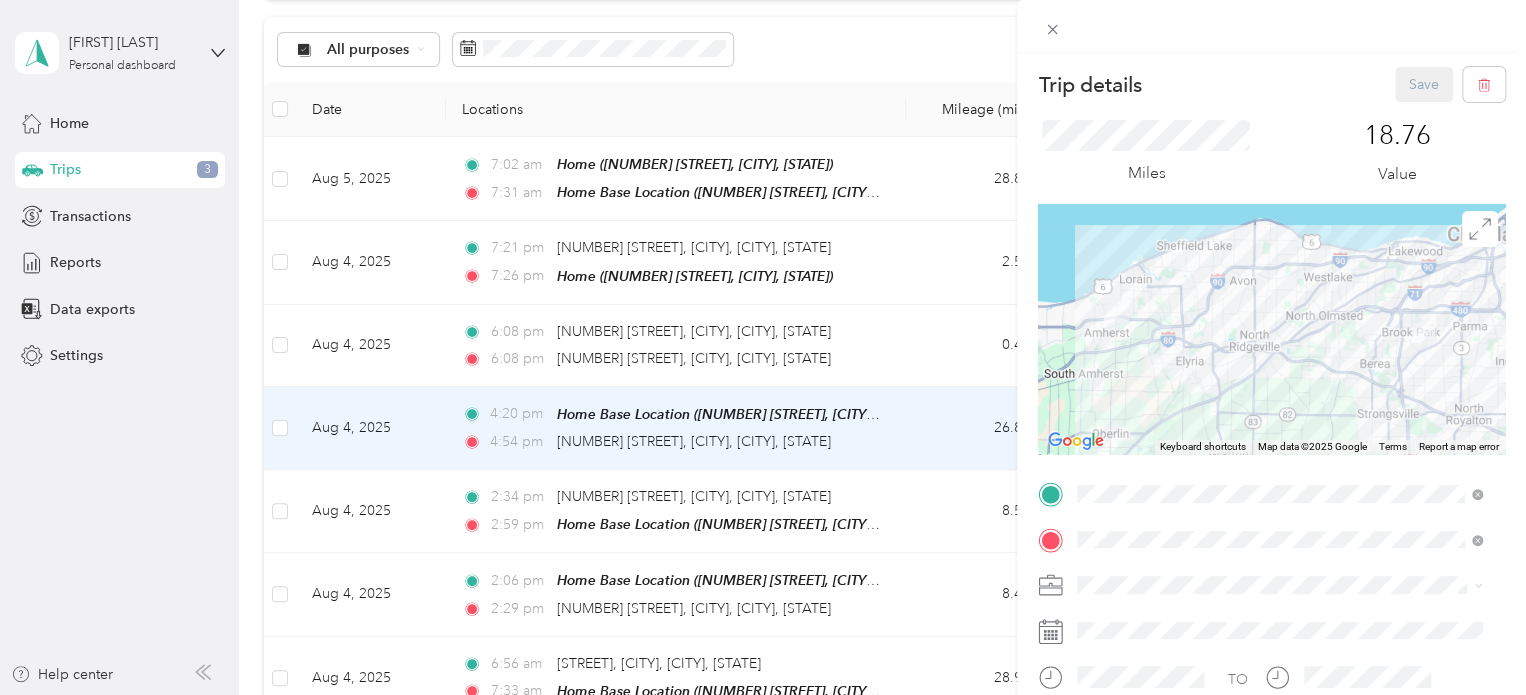 click on "[NUMBER] [STREET], [POSTAL_CODE], [CITY], [STATE], [COUNTRY]" at bounding box center (1289, 332) 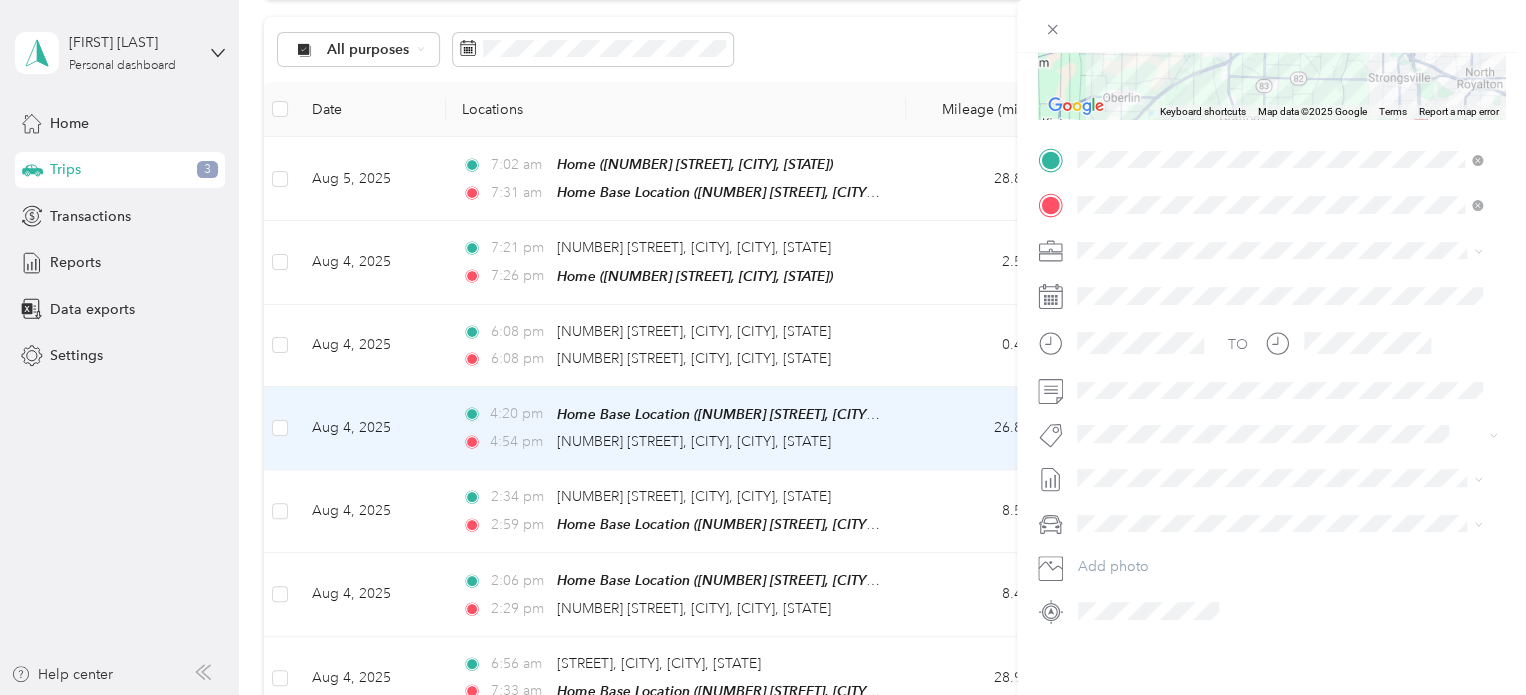 scroll, scrollTop: 353, scrollLeft: 0, axis: vertical 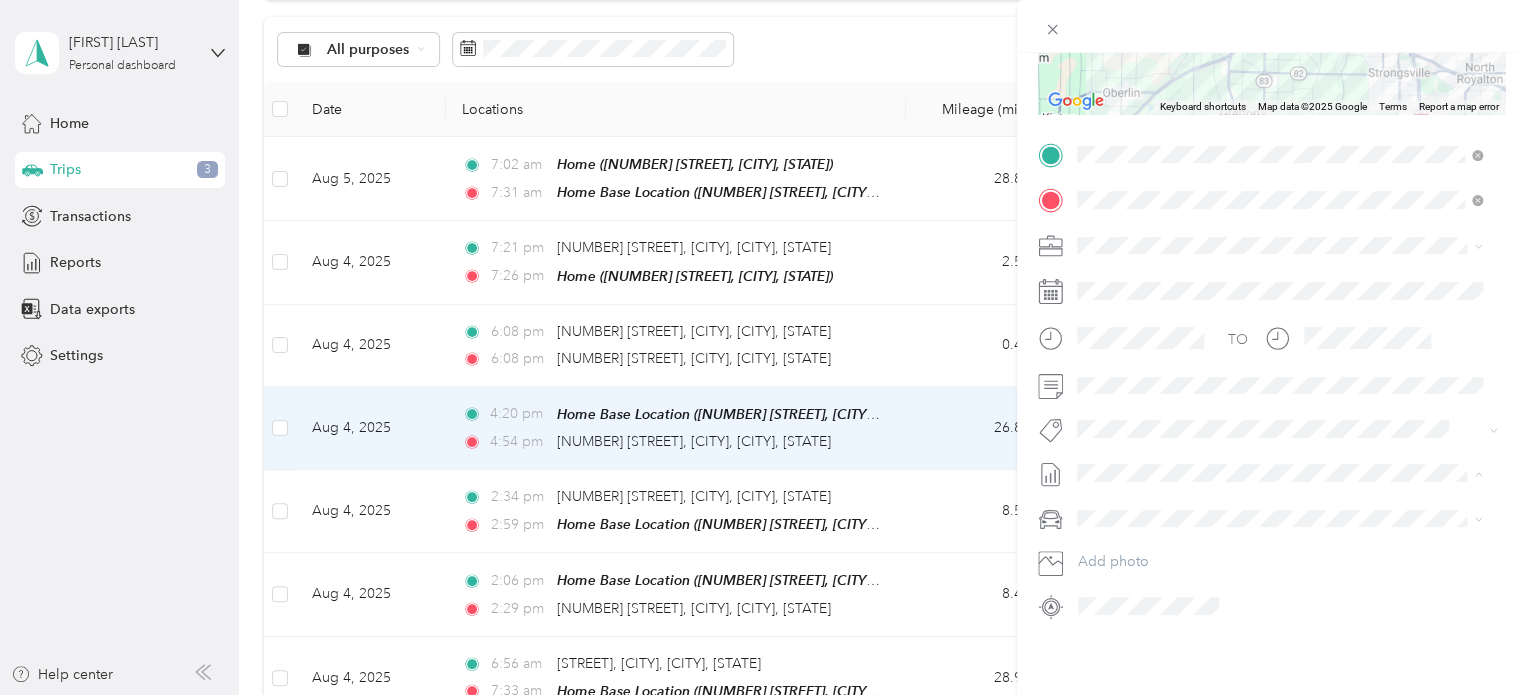 click on "End of [MONTH] and [MONTH] Mileage [YEAR]" at bounding box center [1227, 556] 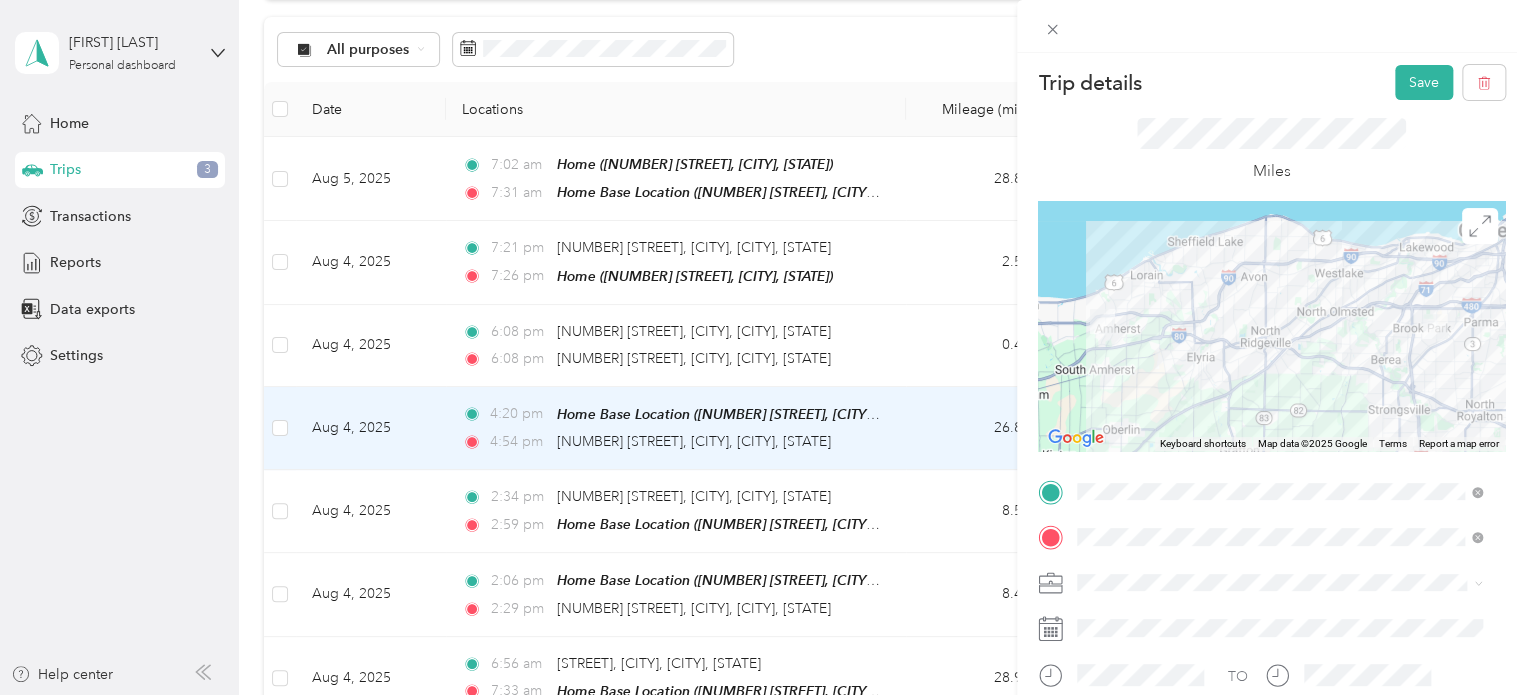 scroll, scrollTop: 0, scrollLeft: 0, axis: both 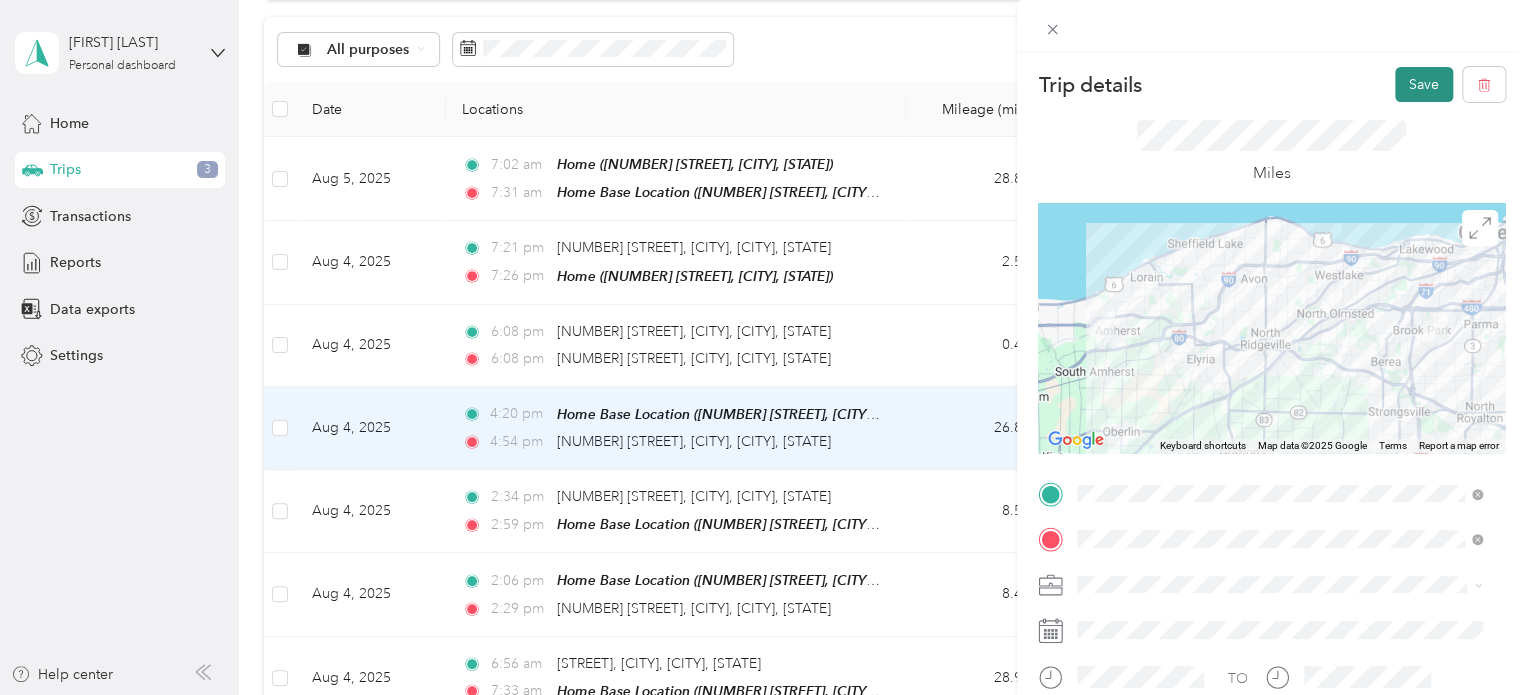 click on "Save" at bounding box center [1424, 84] 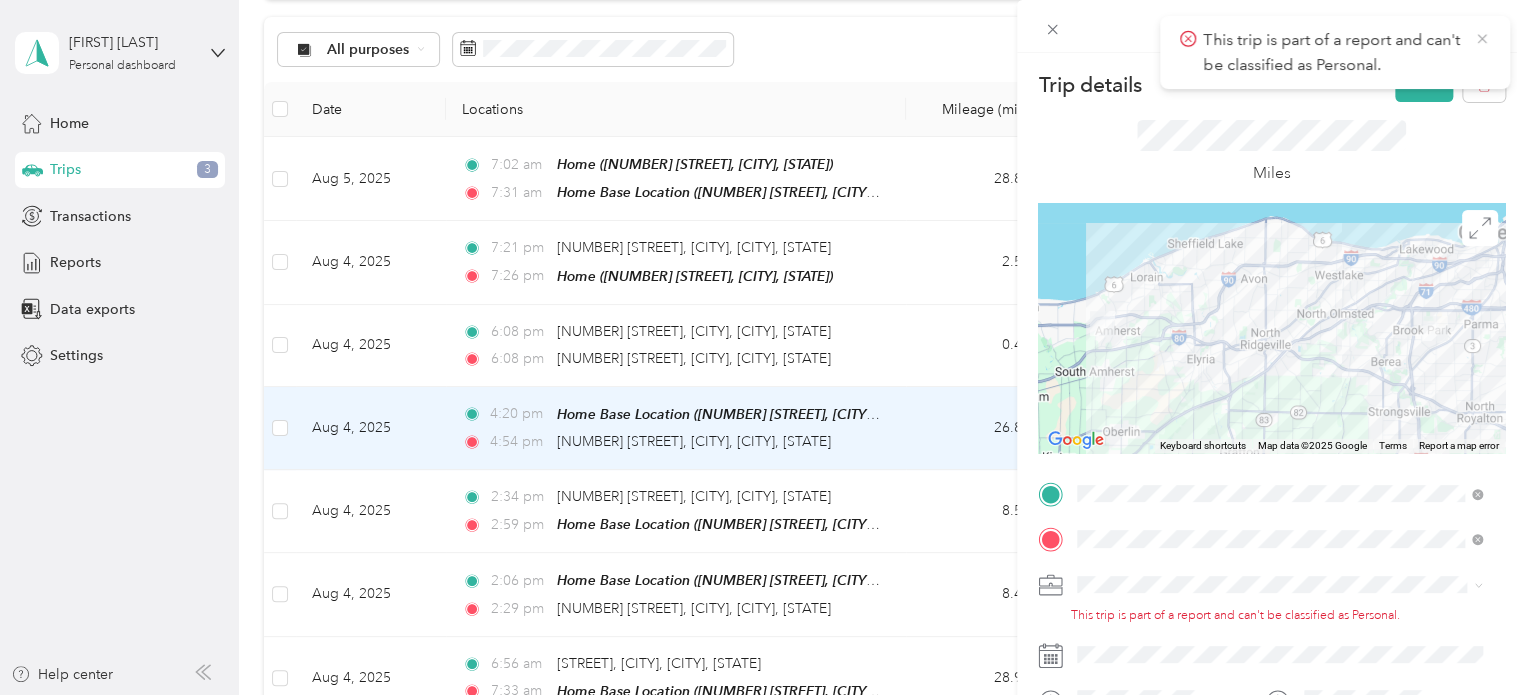 click 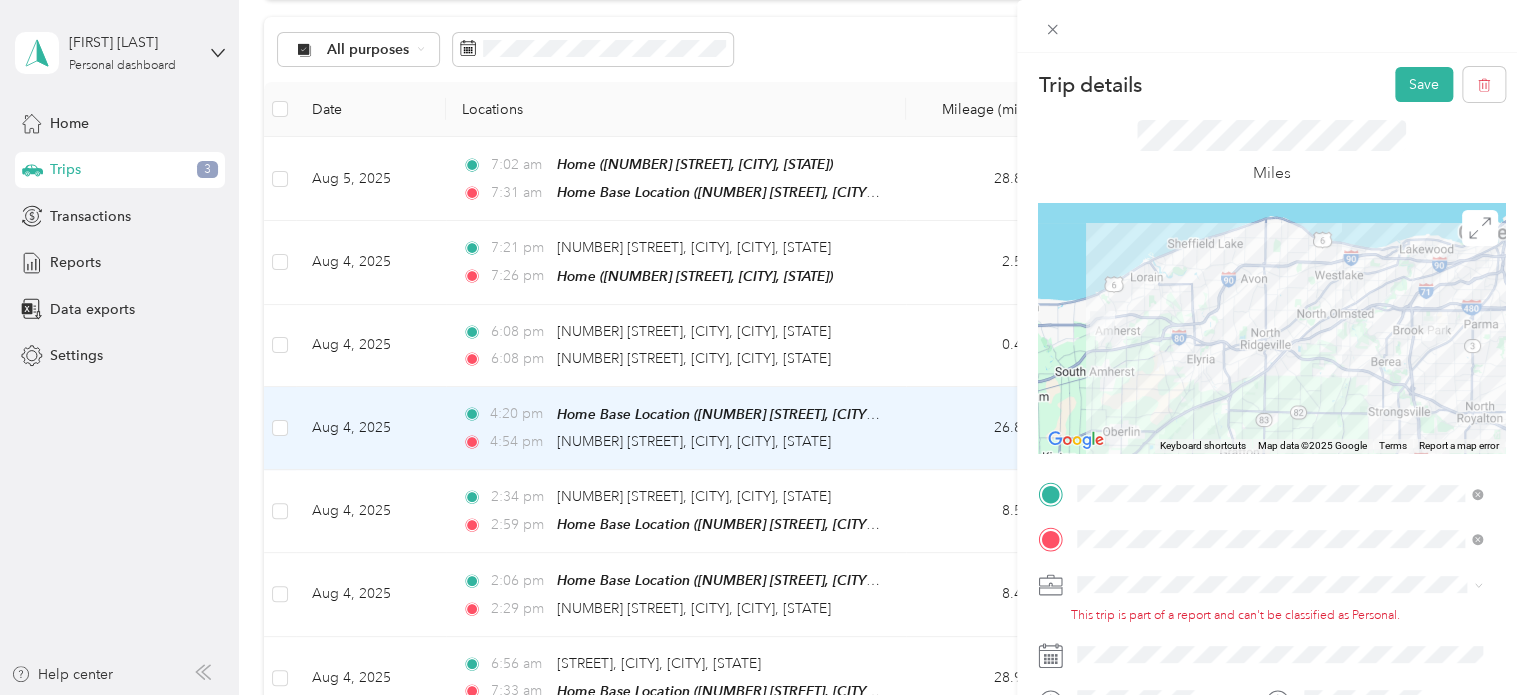 click at bounding box center (1287, 585) 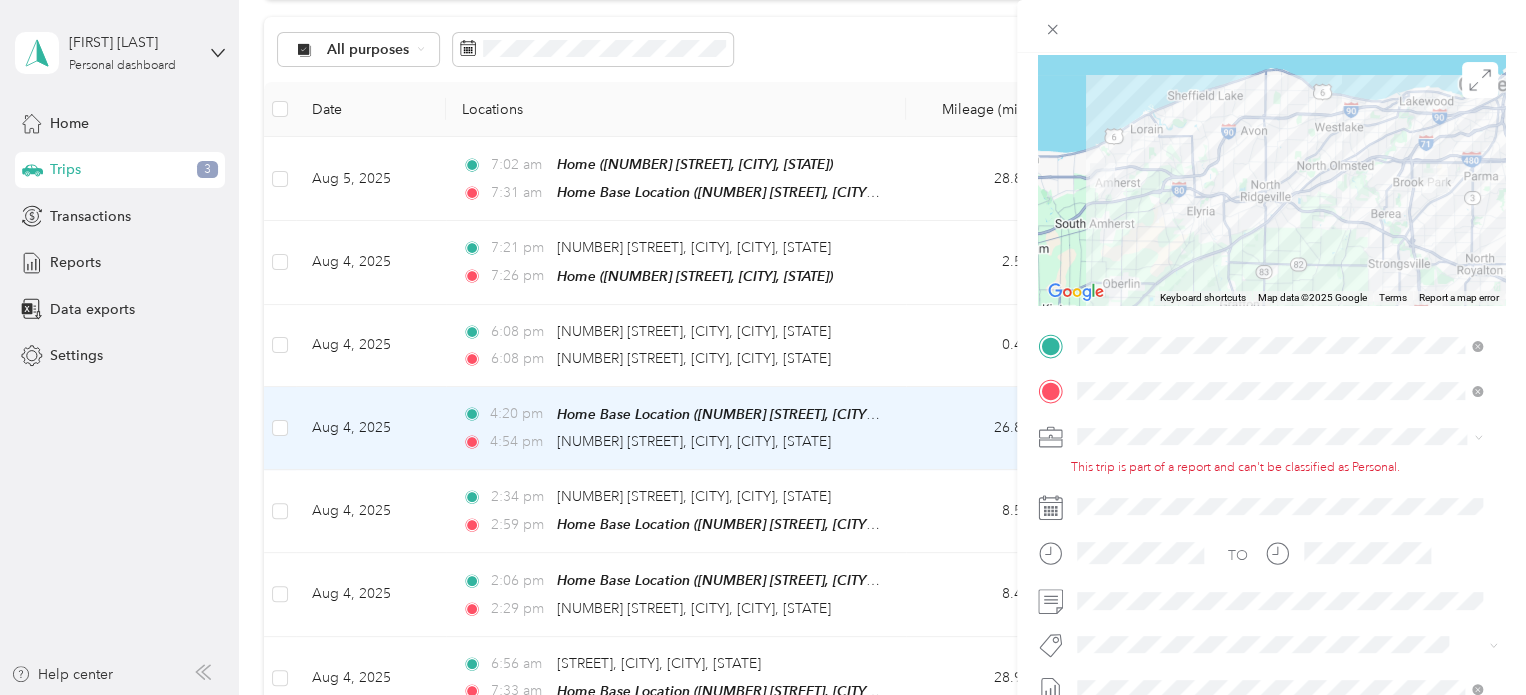 scroll, scrollTop: 148, scrollLeft: 0, axis: vertical 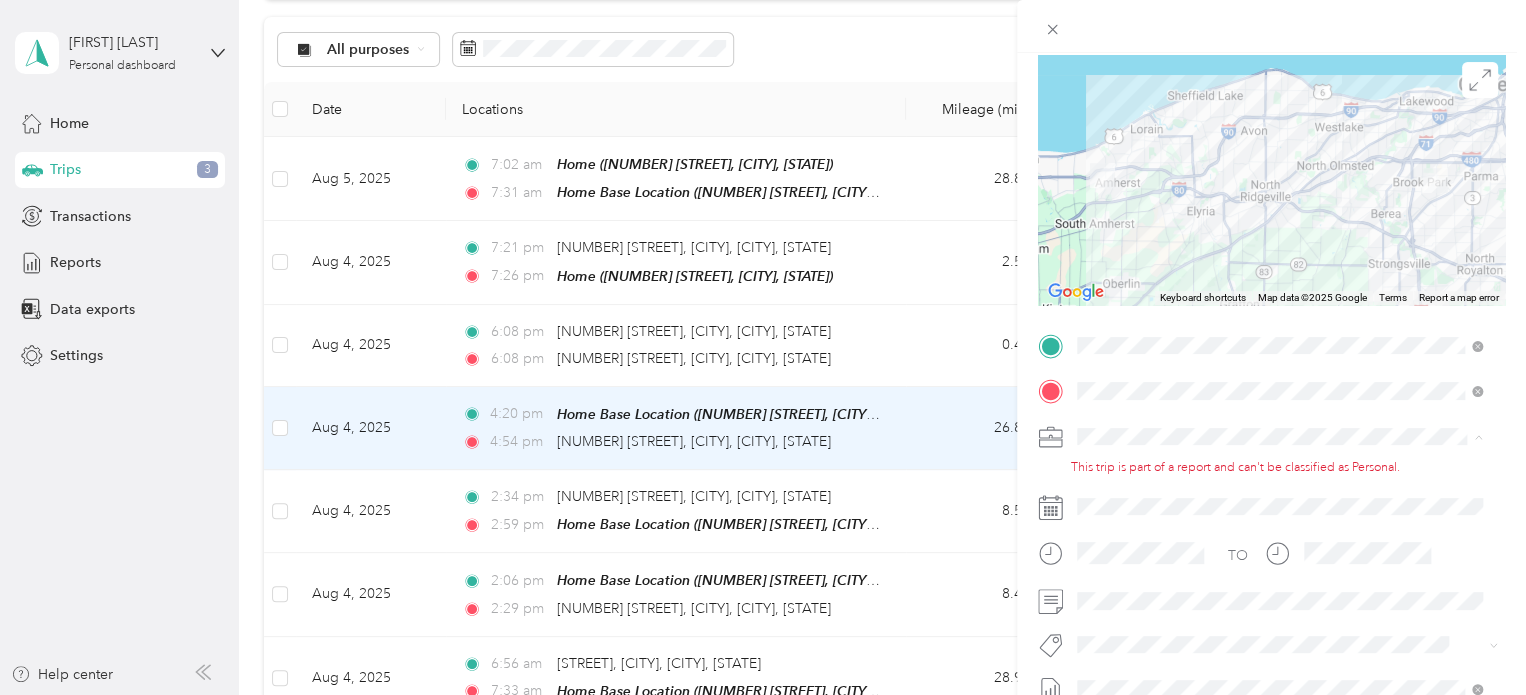 click on "Cuyahoga DD" at bounding box center (1129, 470) 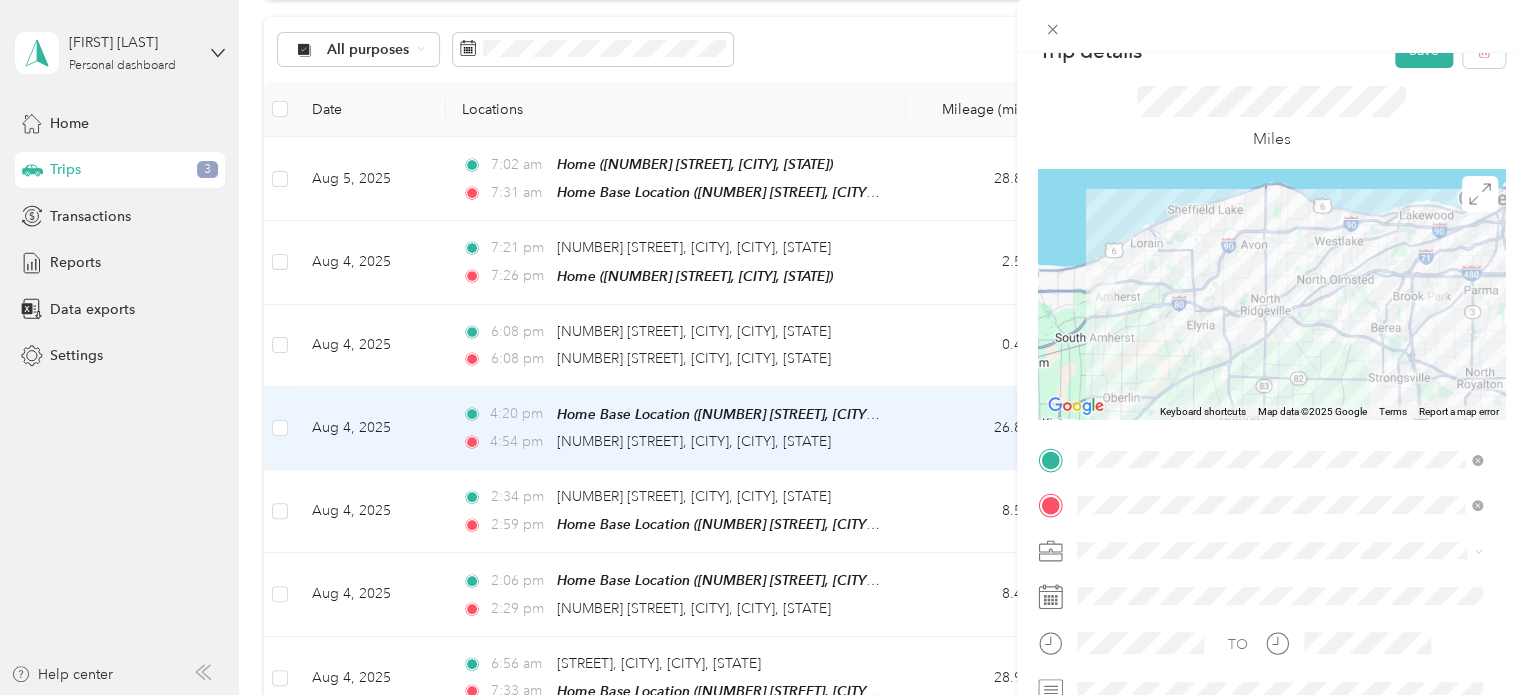scroll, scrollTop: 32, scrollLeft: 0, axis: vertical 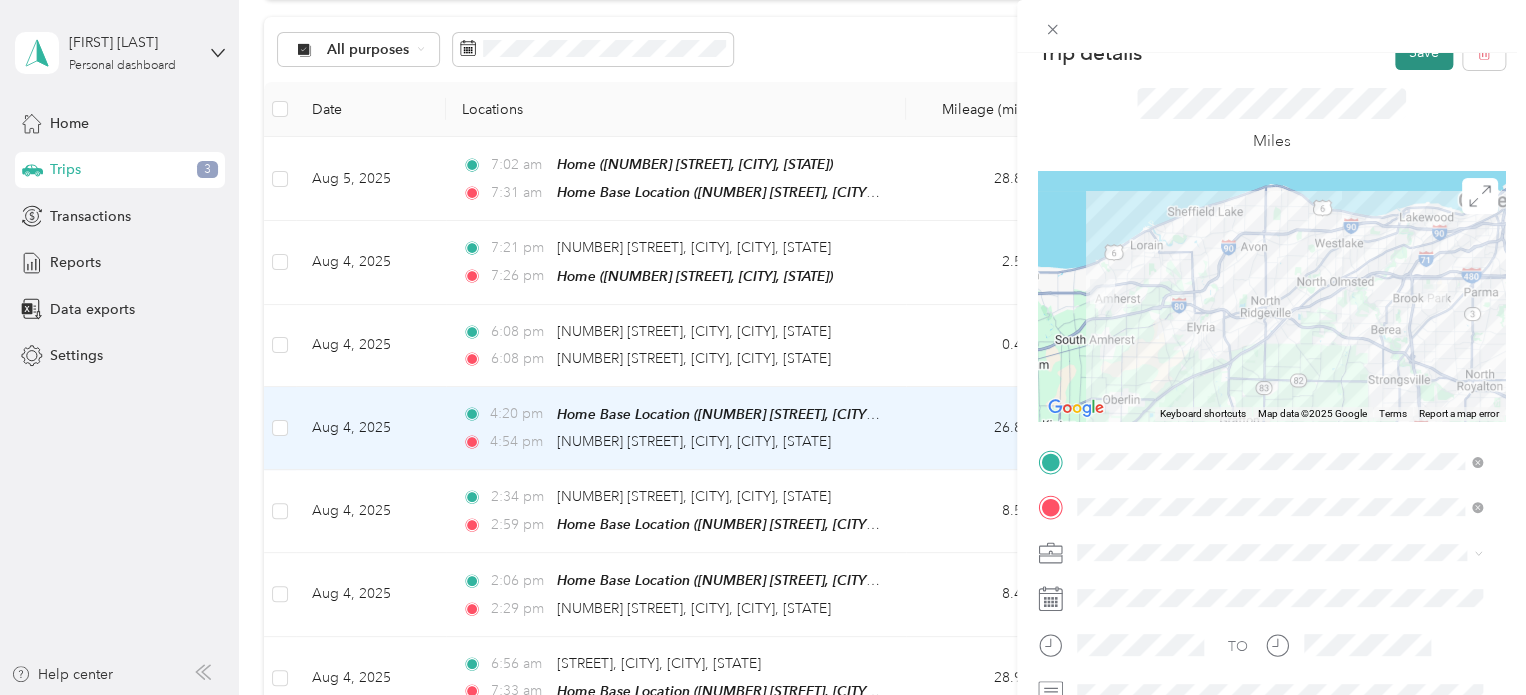 click on "Save" at bounding box center (1424, 52) 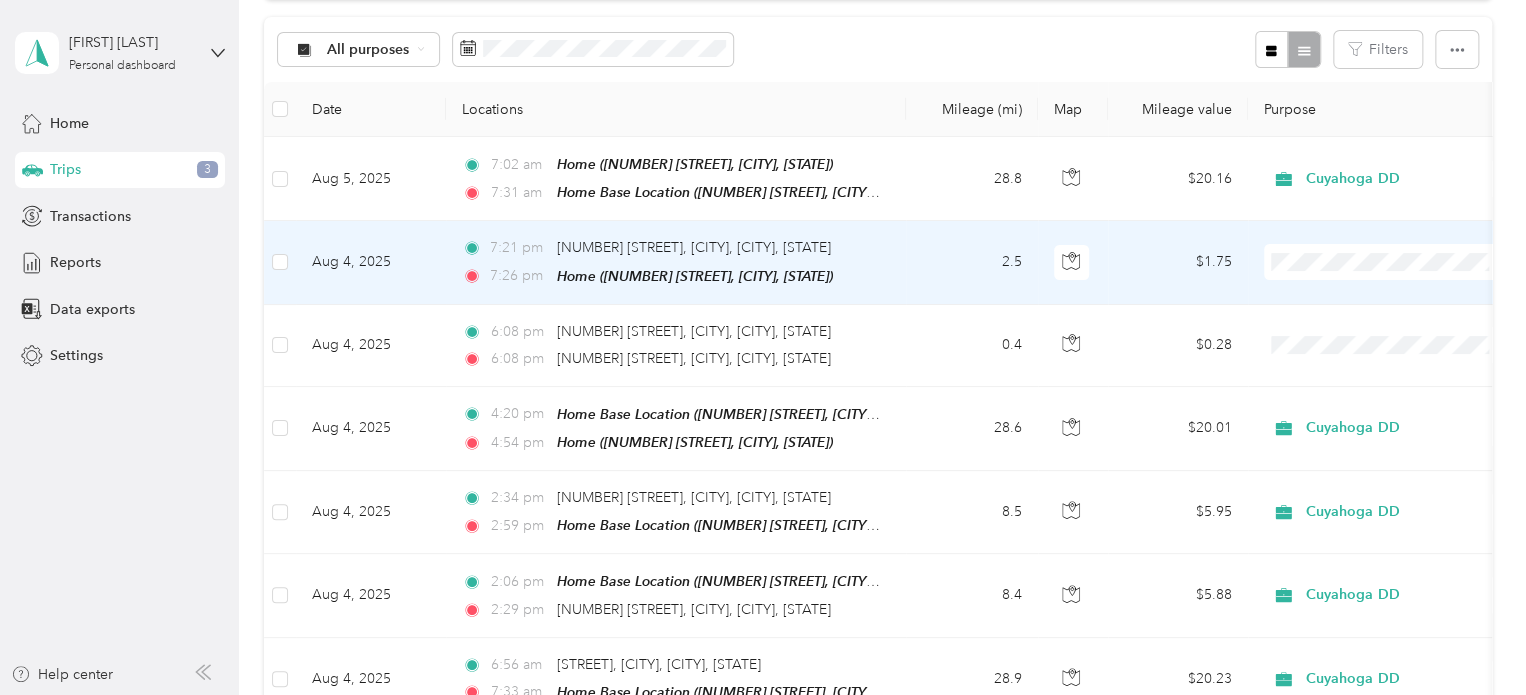 scroll, scrollTop: 198, scrollLeft: 0, axis: vertical 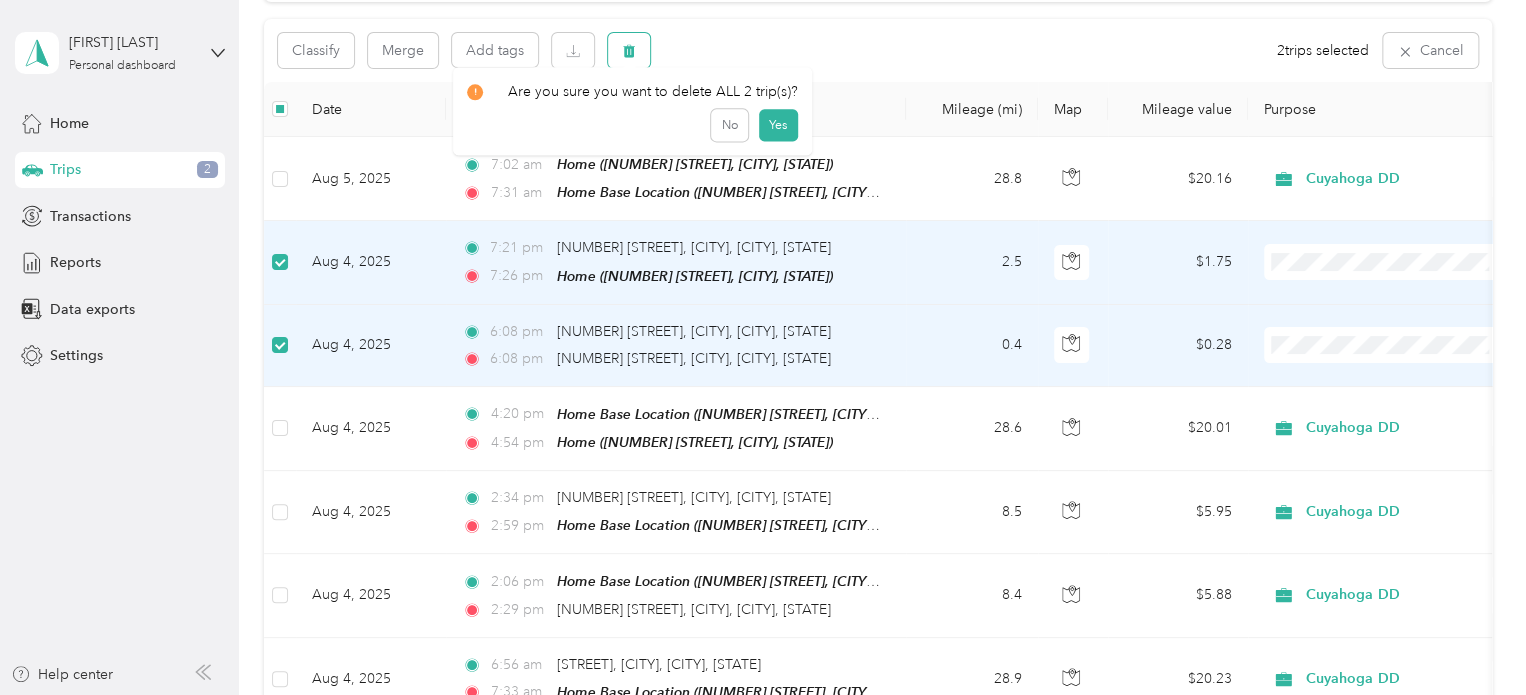 click 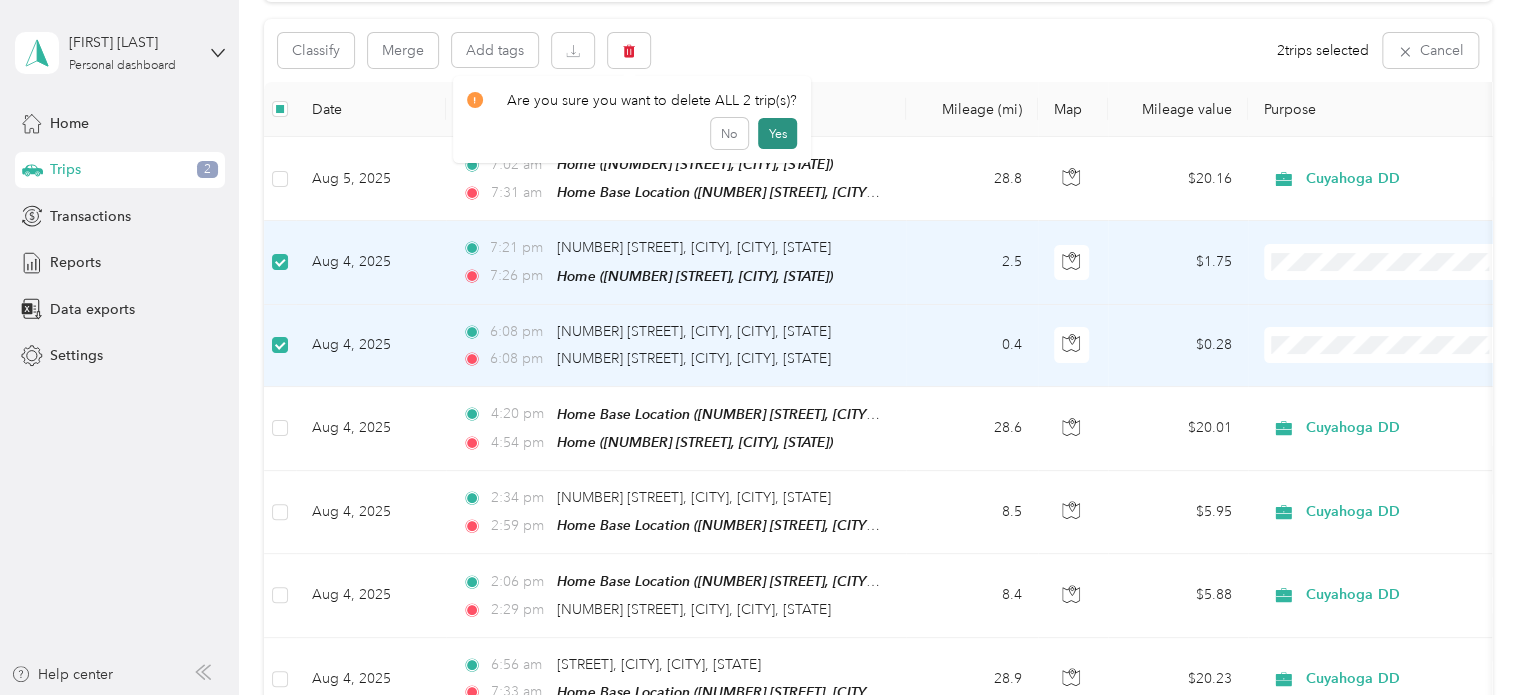 click on "Yes" at bounding box center [777, 134] 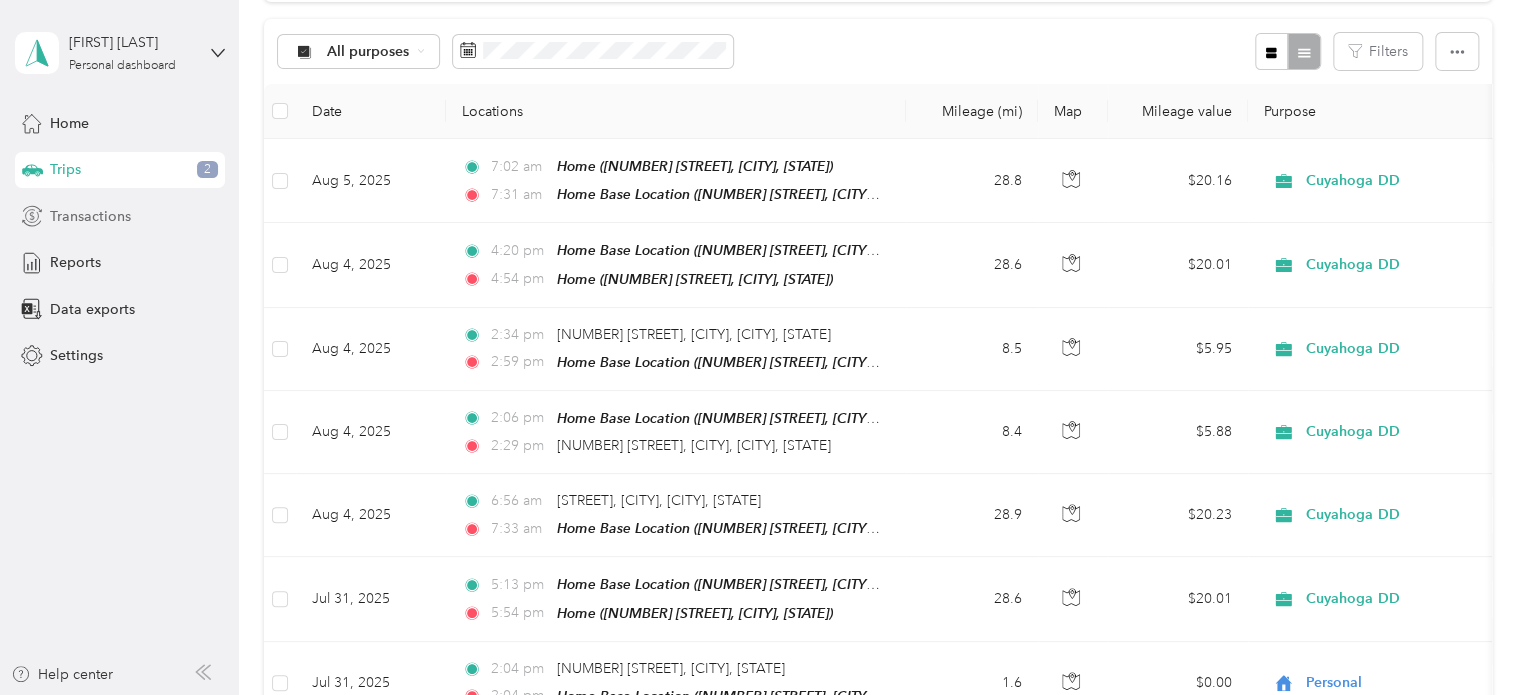 click on "Transactions" at bounding box center [120, 216] 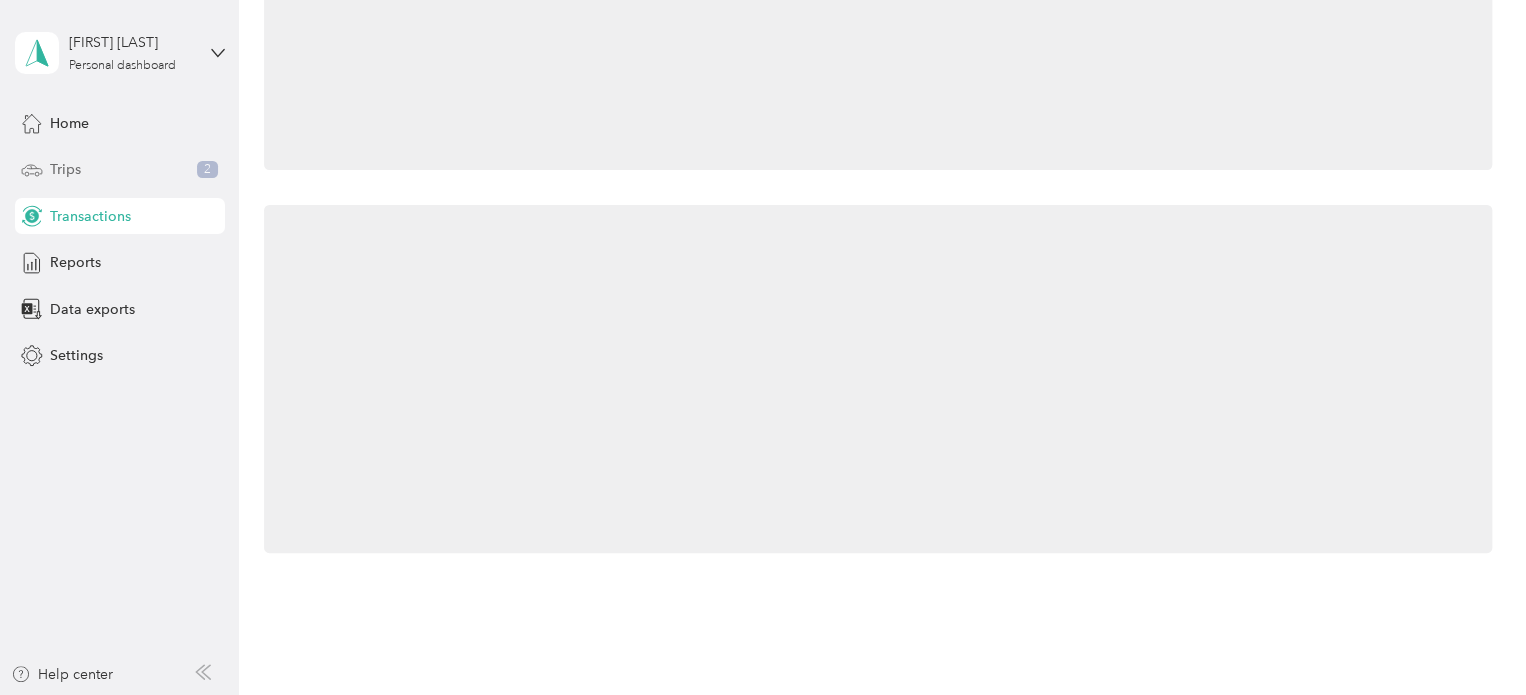 scroll, scrollTop: 198, scrollLeft: 0, axis: vertical 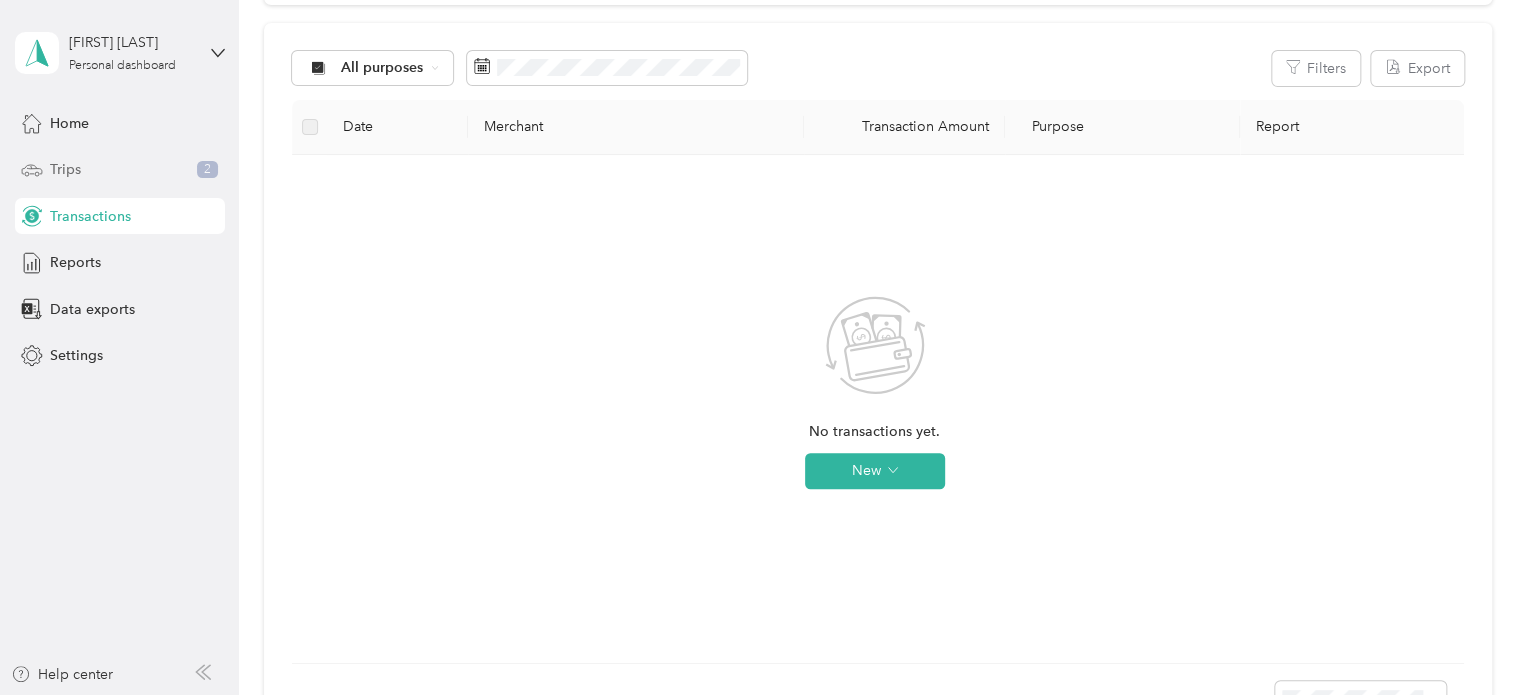 click on "Trips 2" at bounding box center (120, 170) 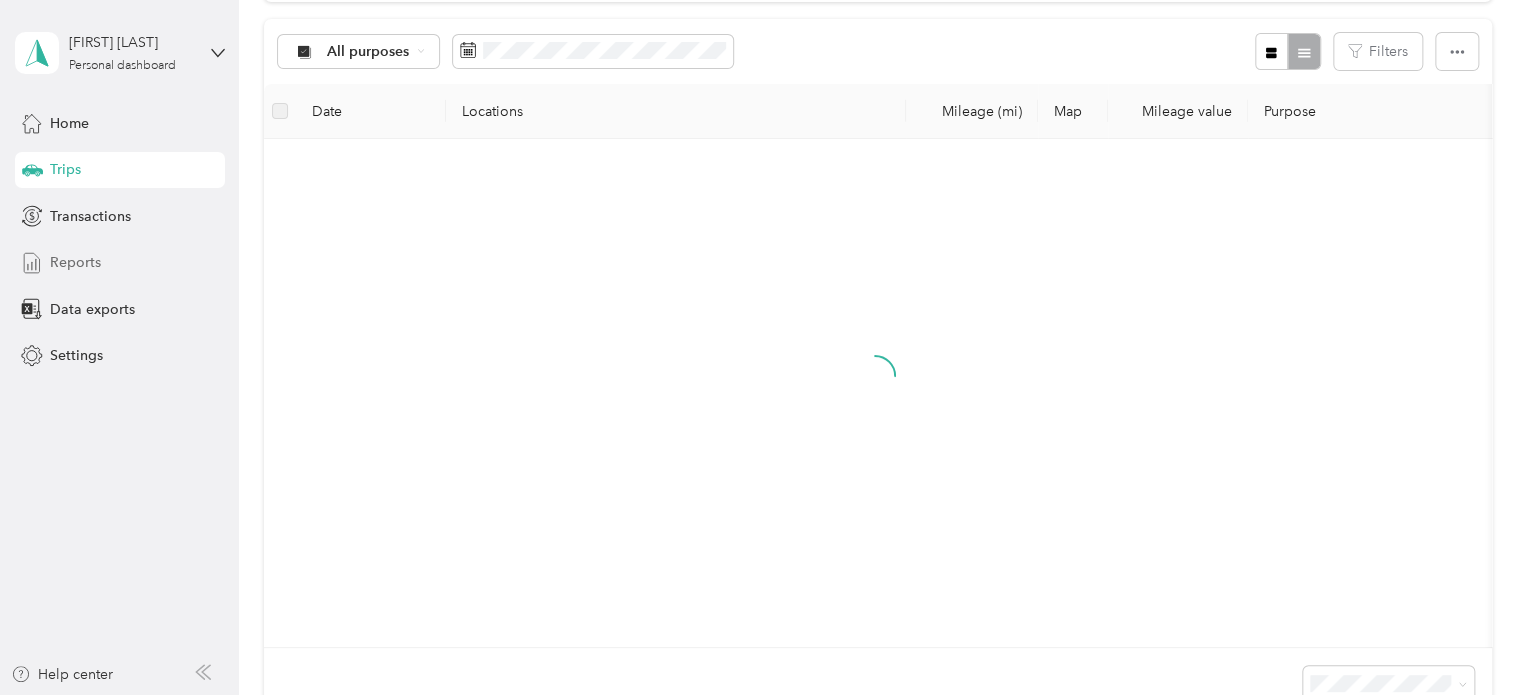 click on "Reports" at bounding box center [120, 263] 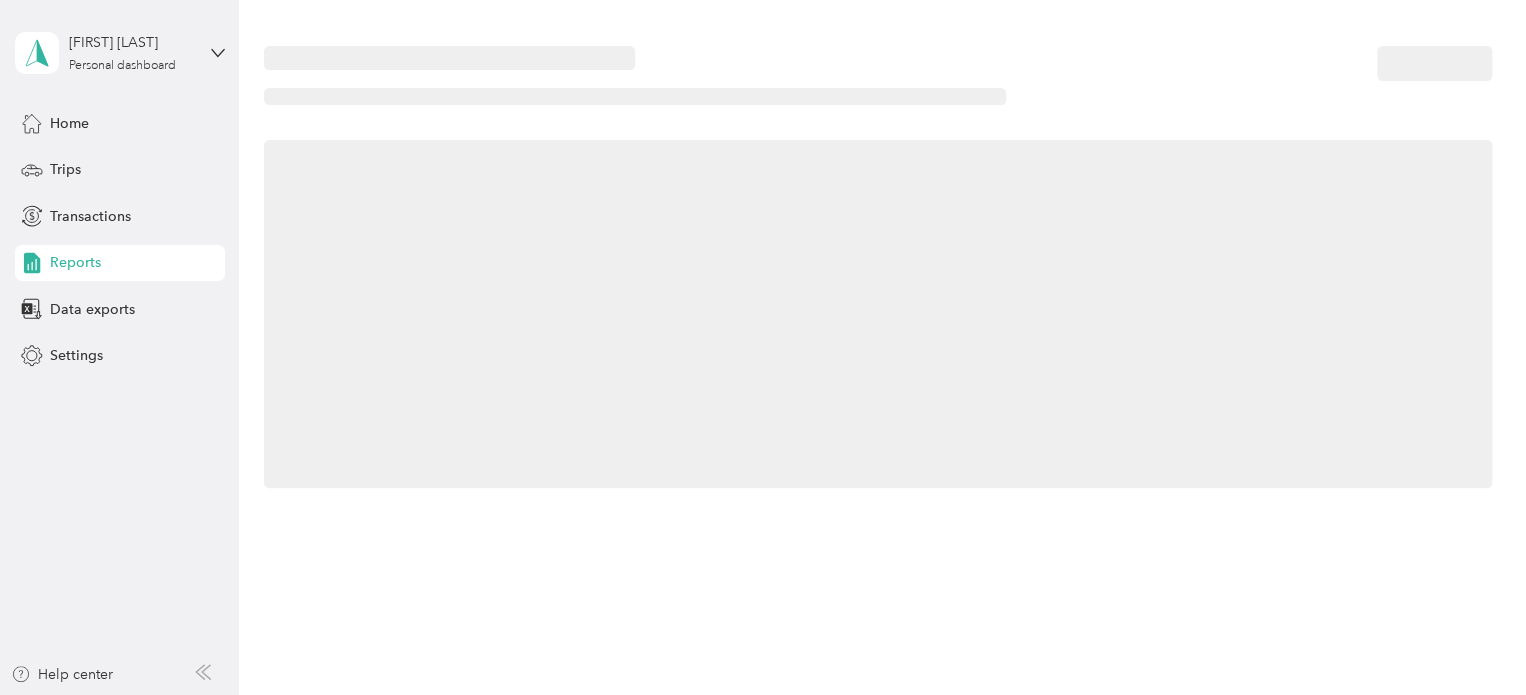 scroll, scrollTop: 0, scrollLeft: 0, axis: both 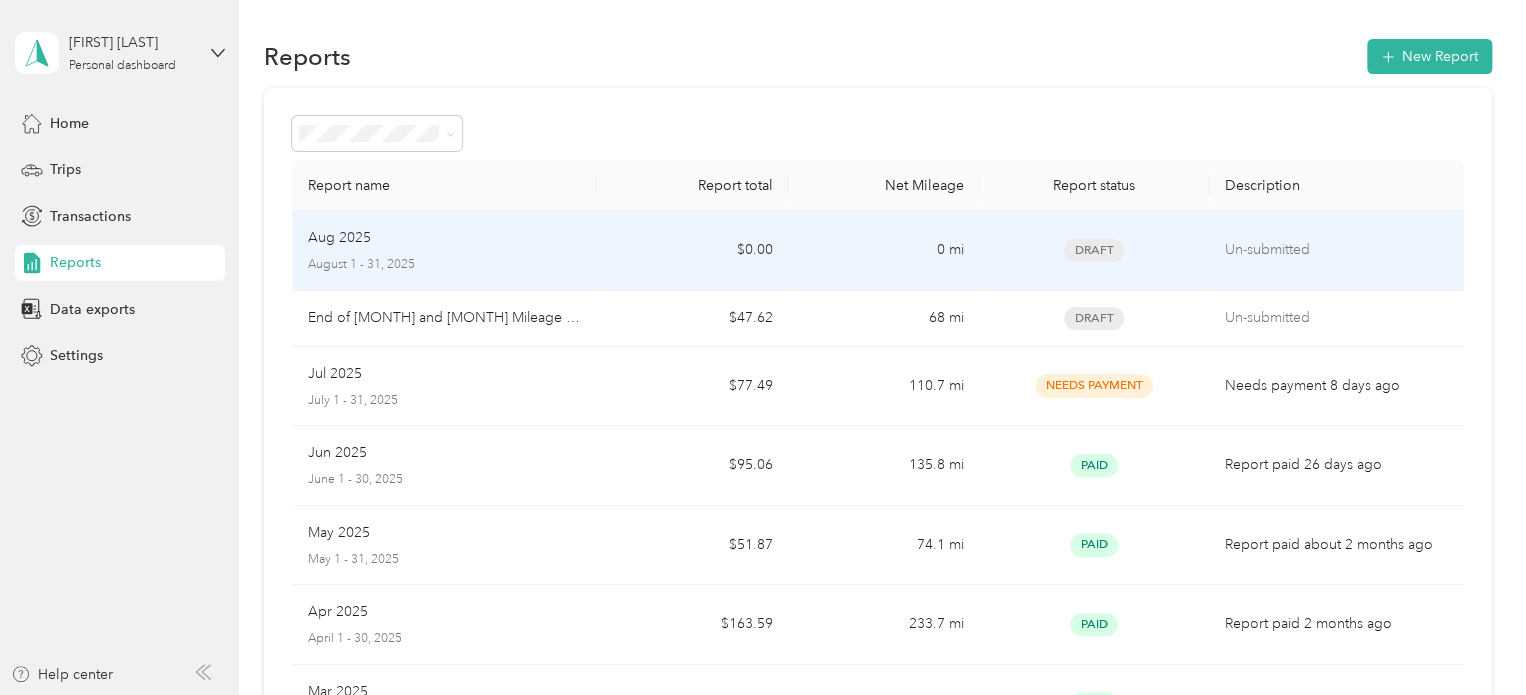 click on "Aug 2025" at bounding box center [445, 238] 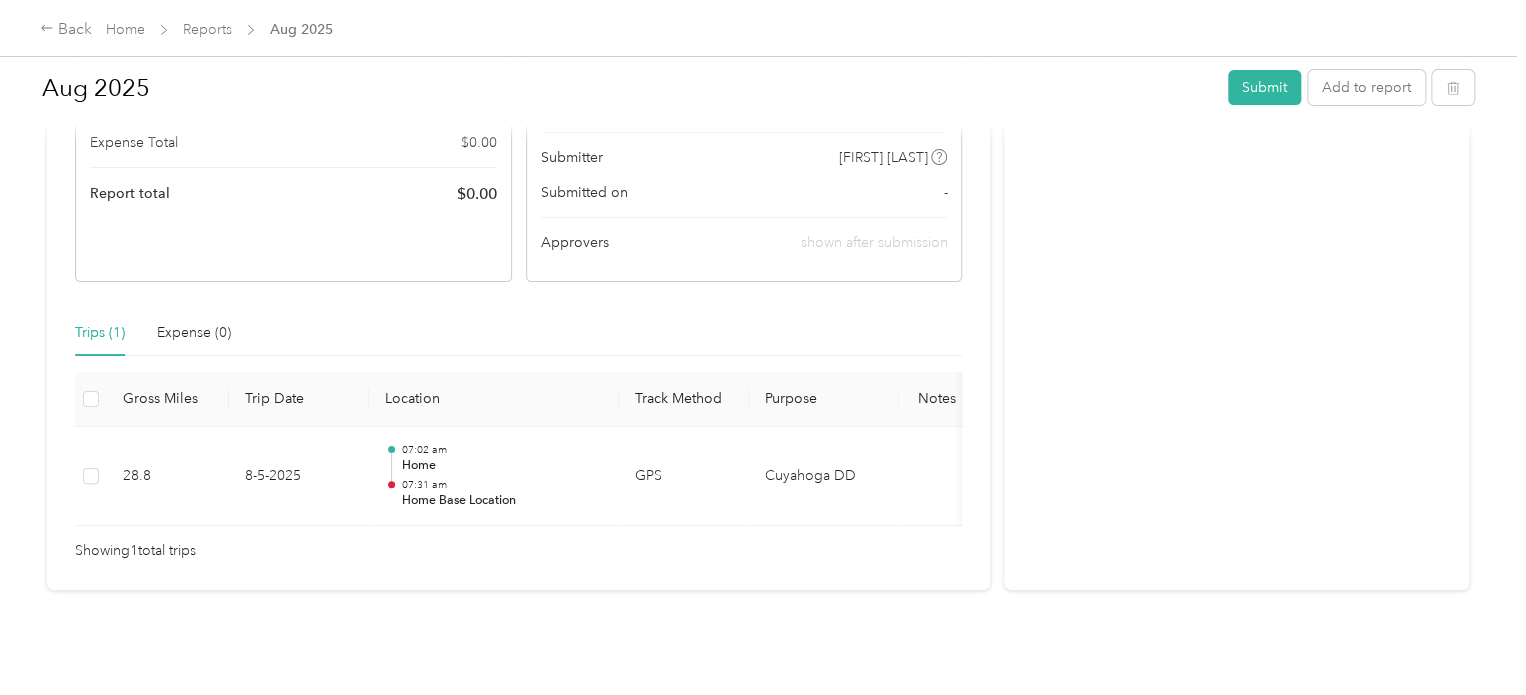 scroll, scrollTop: 0, scrollLeft: 0, axis: both 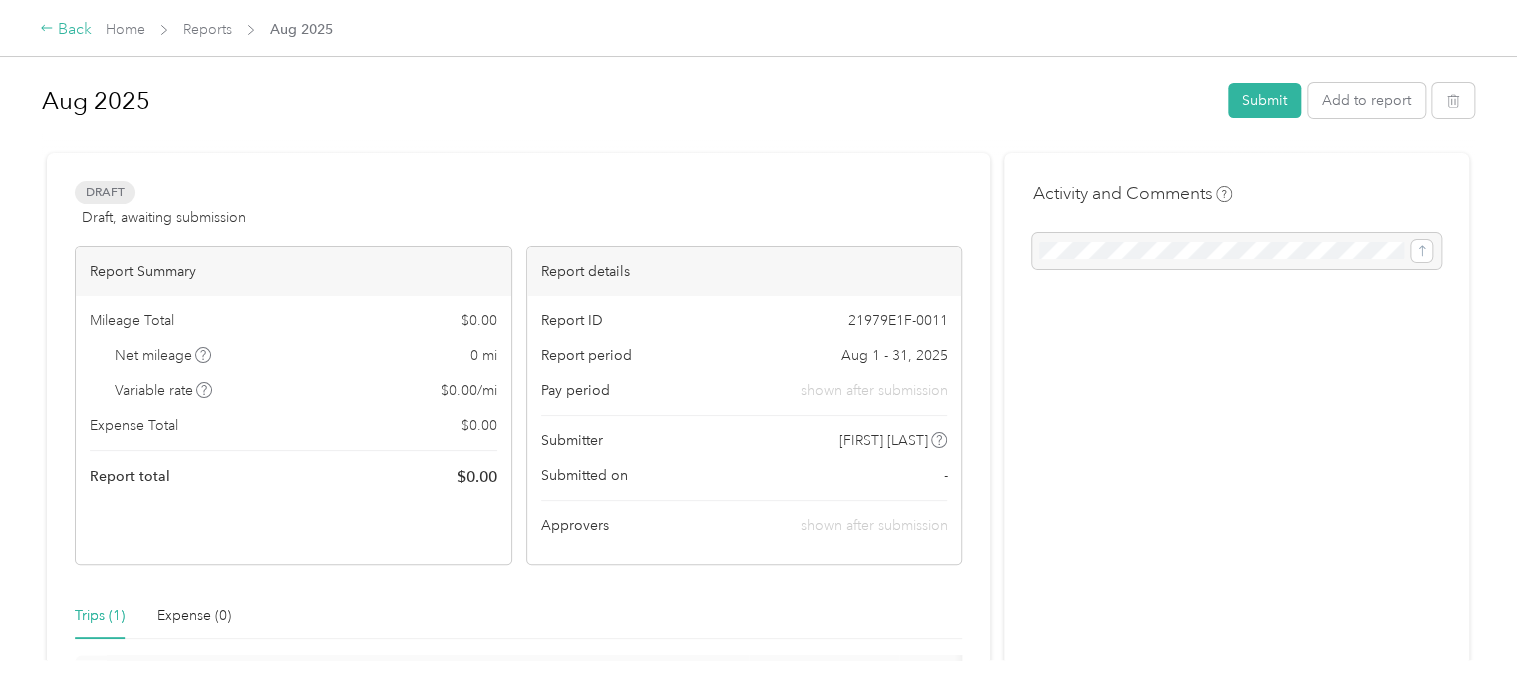 click on "Back" at bounding box center (66, 30) 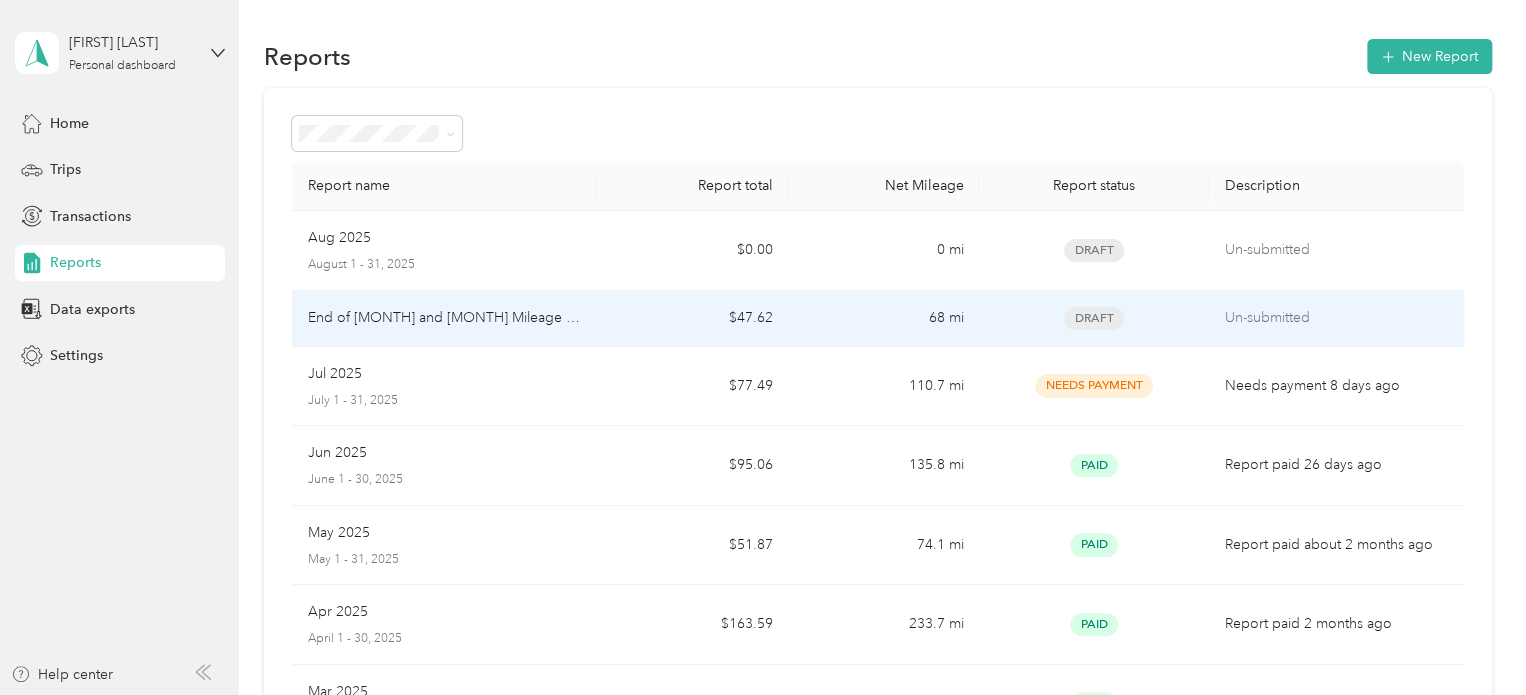 click on "End of [MONTH] and [MONTH] Mileage [YEAR]" at bounding box center (445, 318) 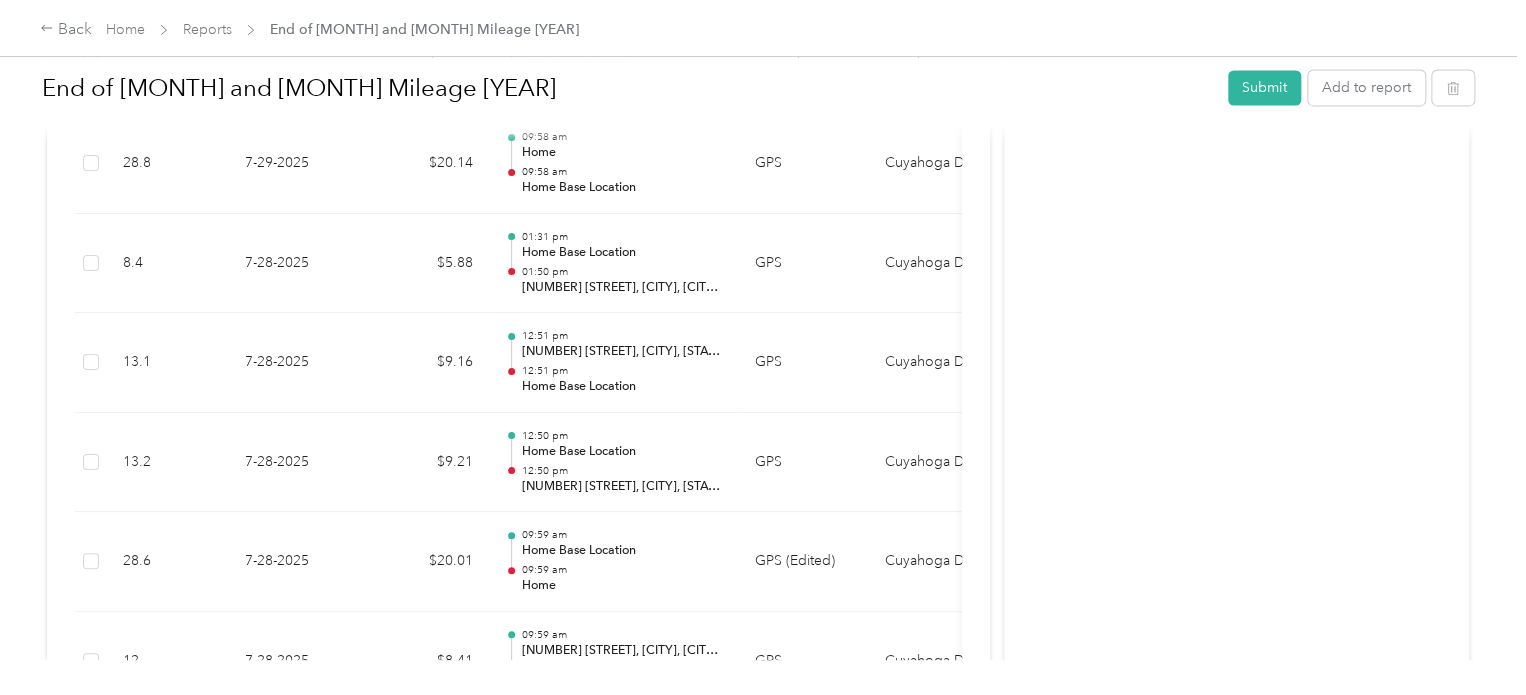 scroll, scrollTop: 1801, scrollLeft: 0, axis: vertical 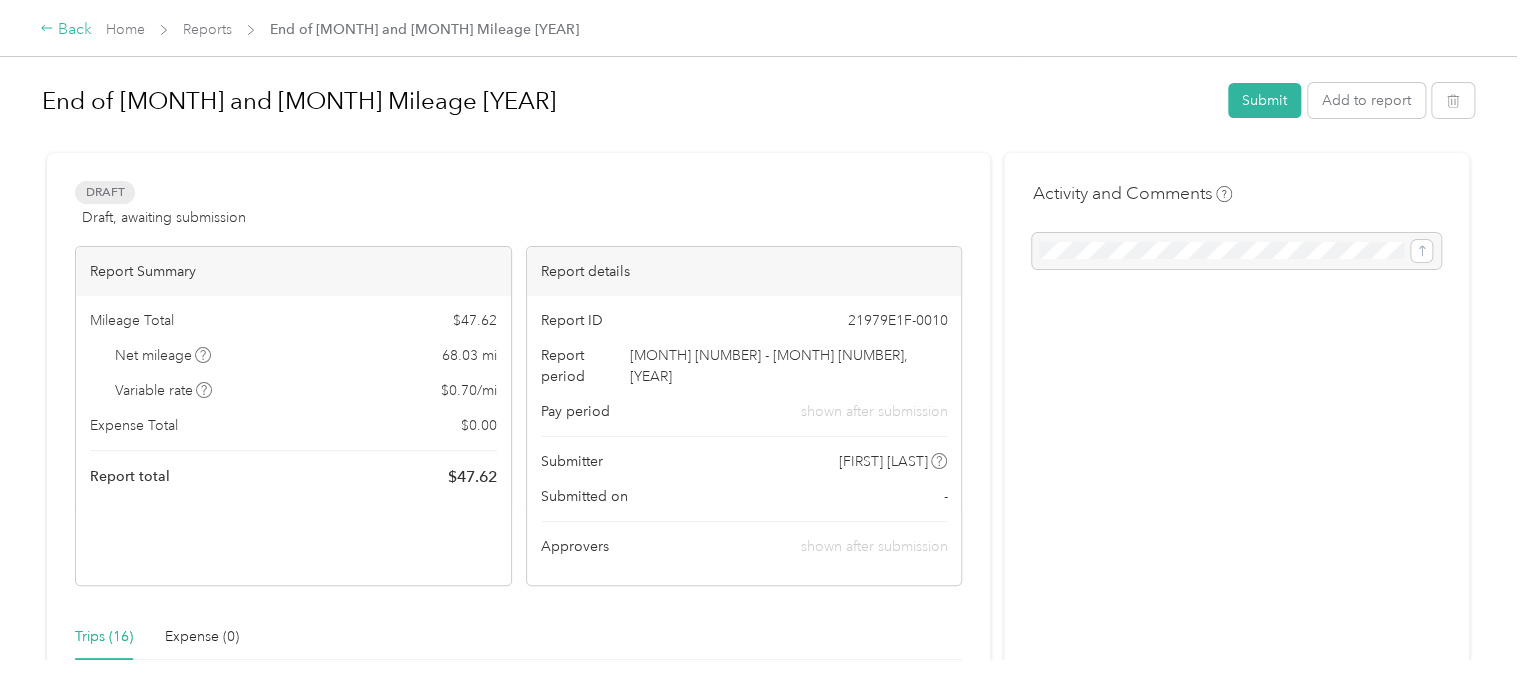 click on "Back" at bounding box center (66, 30) 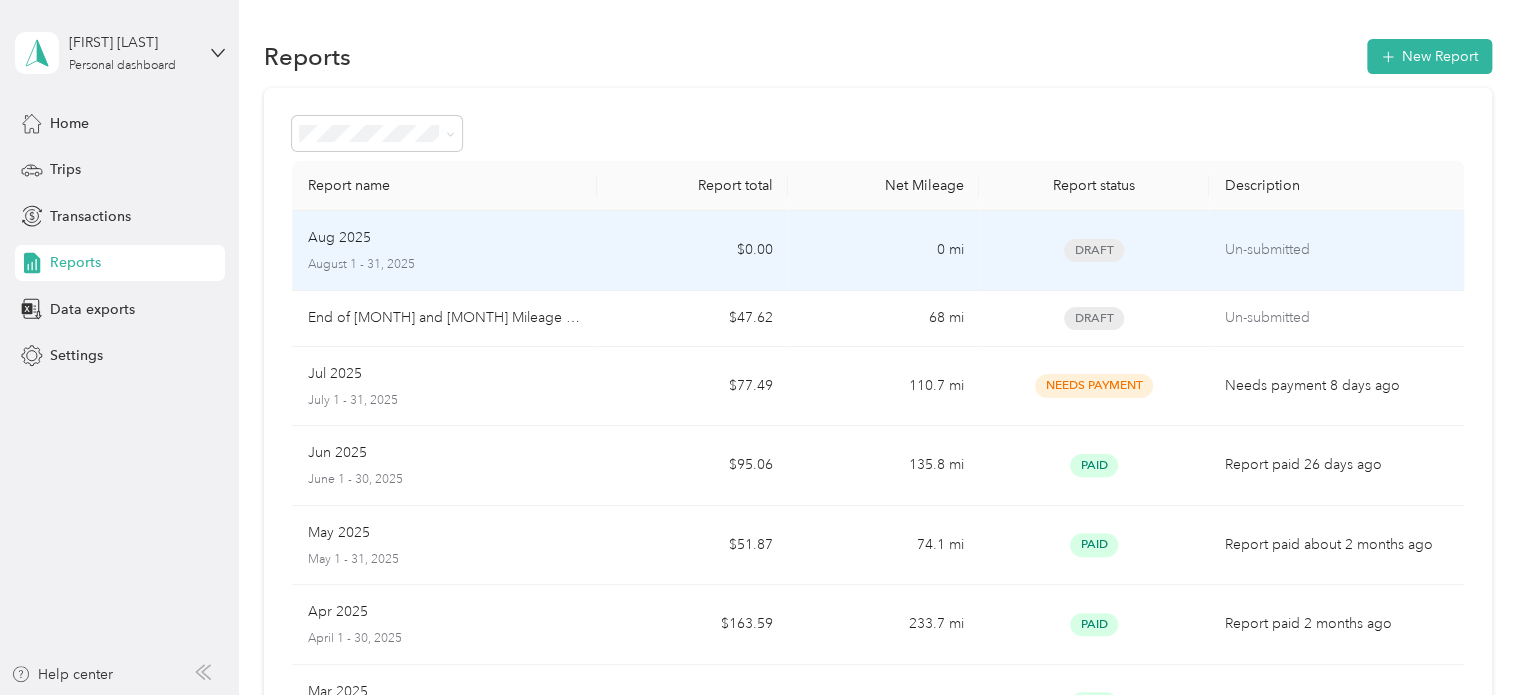 click on "Aug 2025" at bounding box center (445, 238) 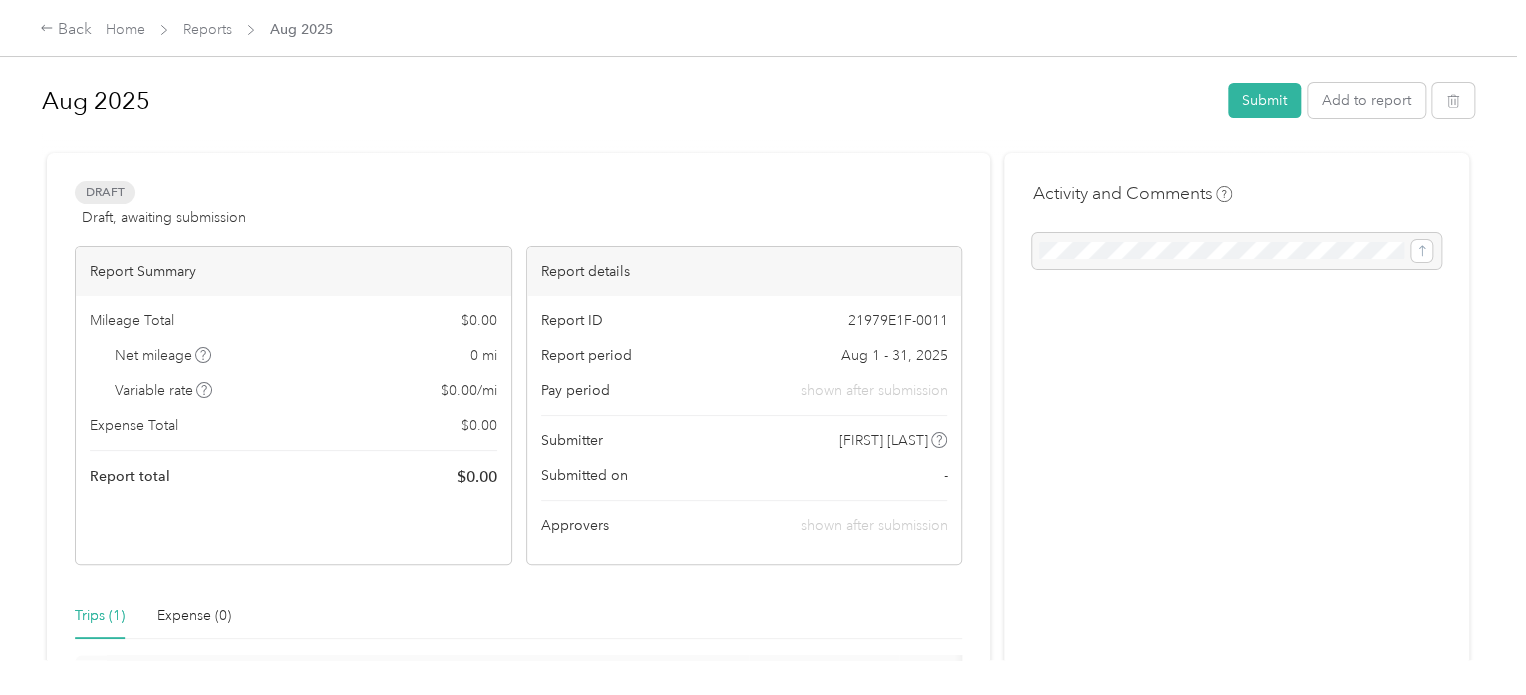 scroll, scrollTop: 312, scrollLeft: 0, axis: vertical 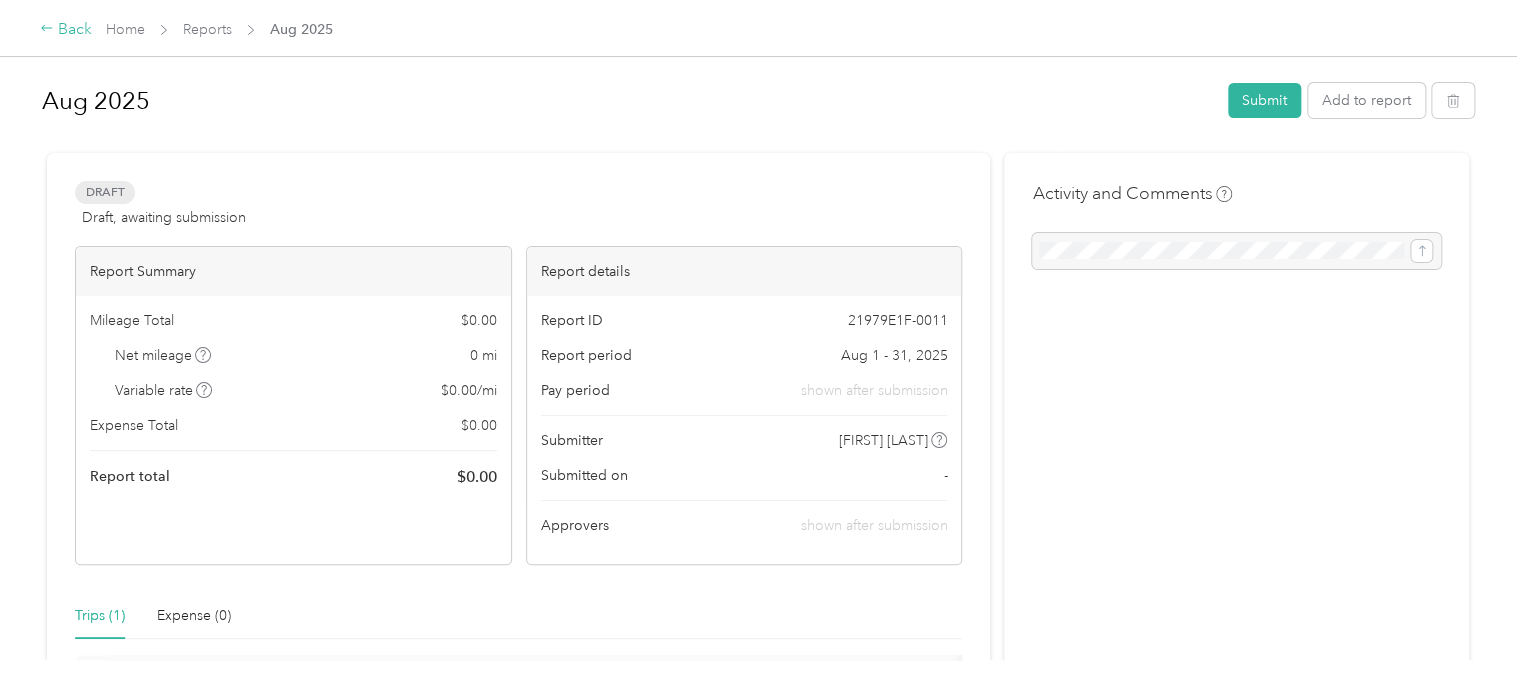 click on "Back" at bounding box center [66, 30] 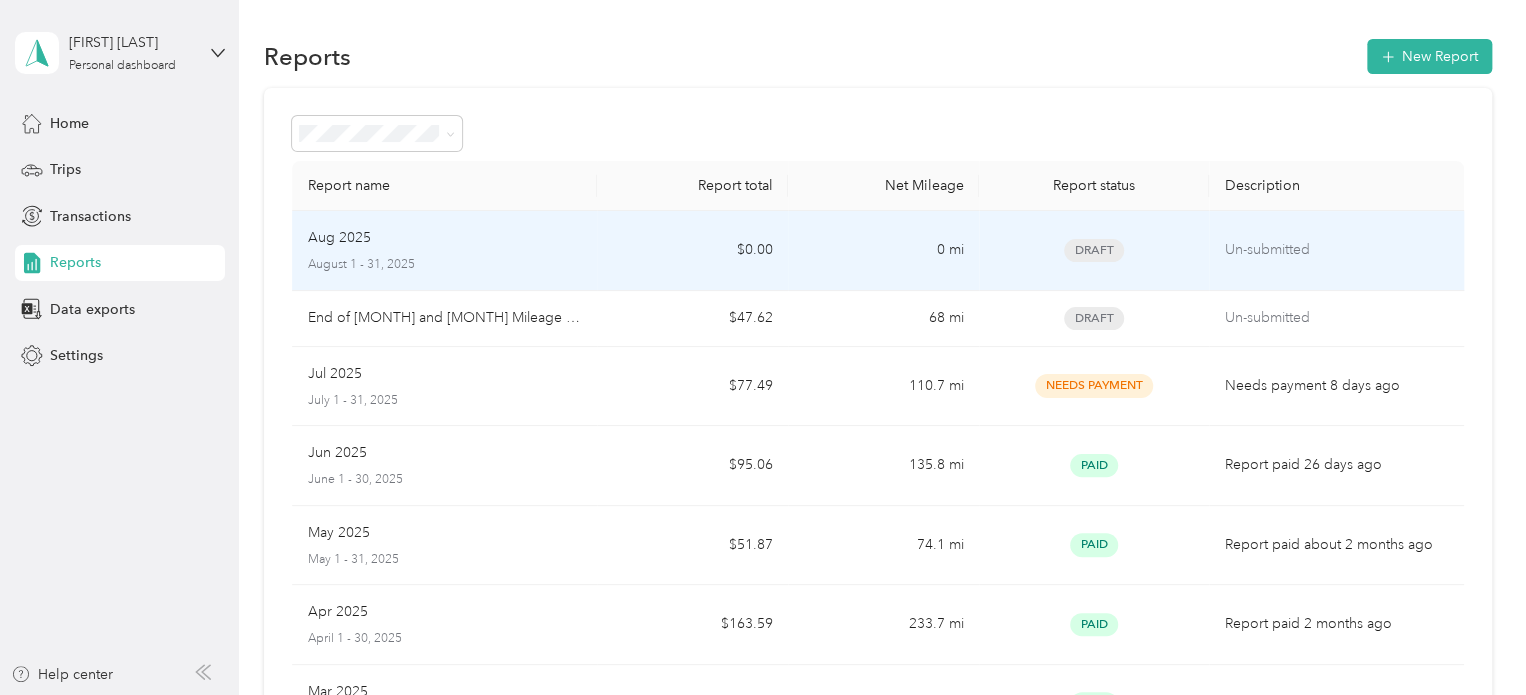 click on "August 1 - 31, 2025" at bounding box center (445, 265) 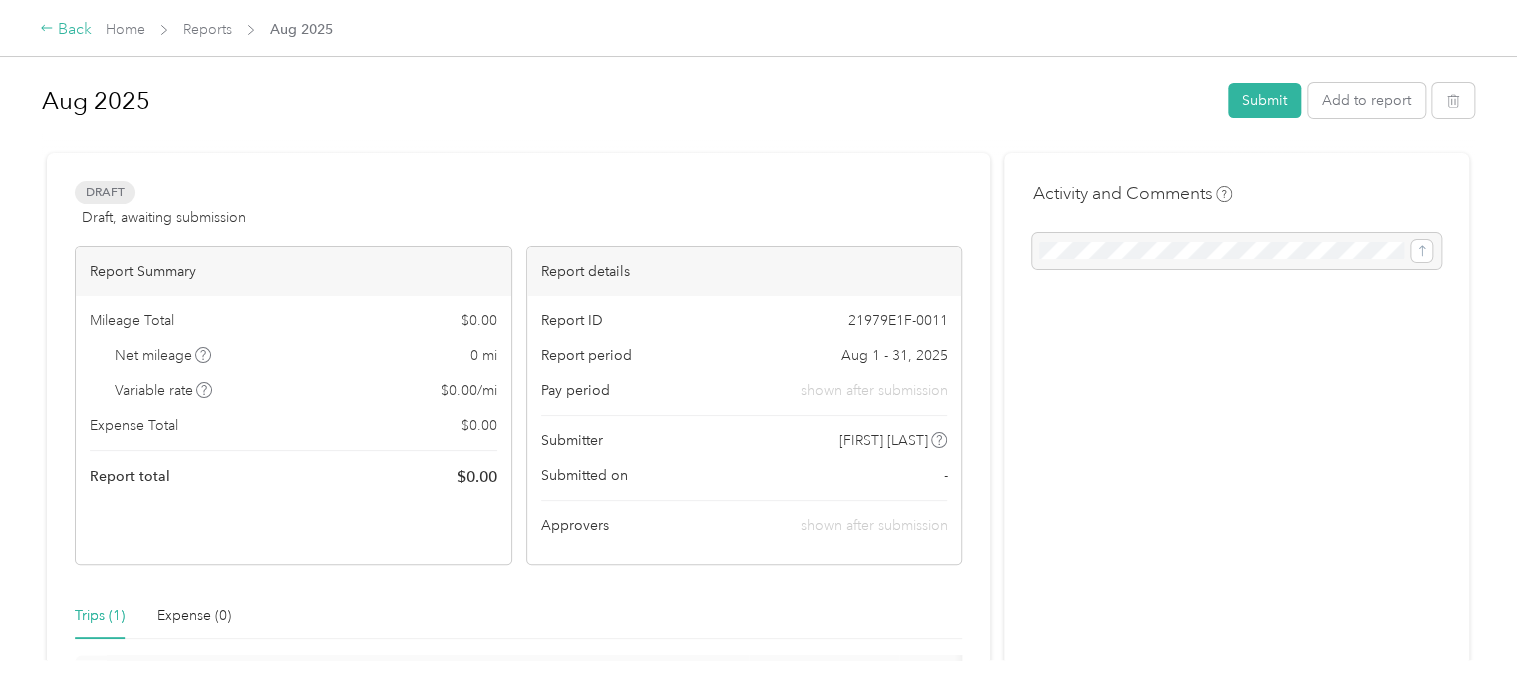 click on "Back" at bounding box center [66, 30] 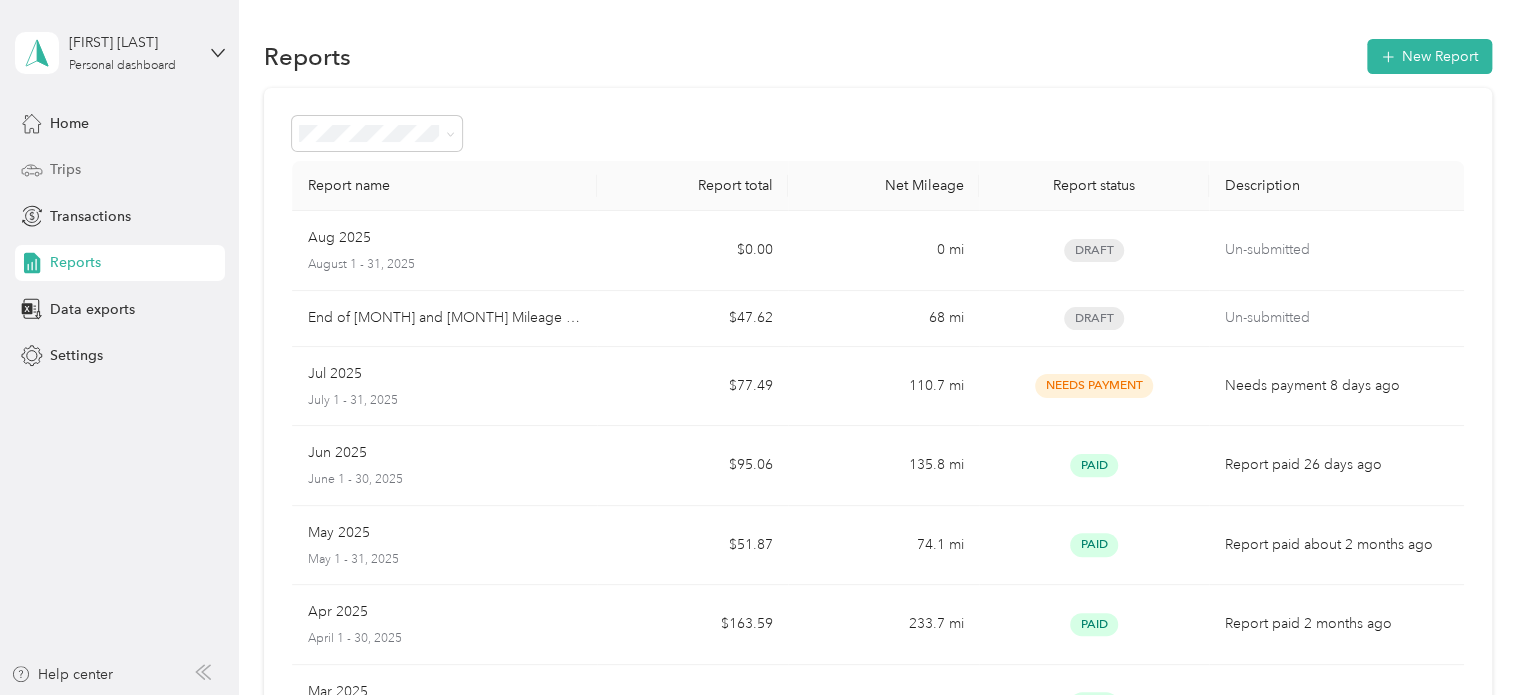 click on "Trips" at bounding box center [120, 170] 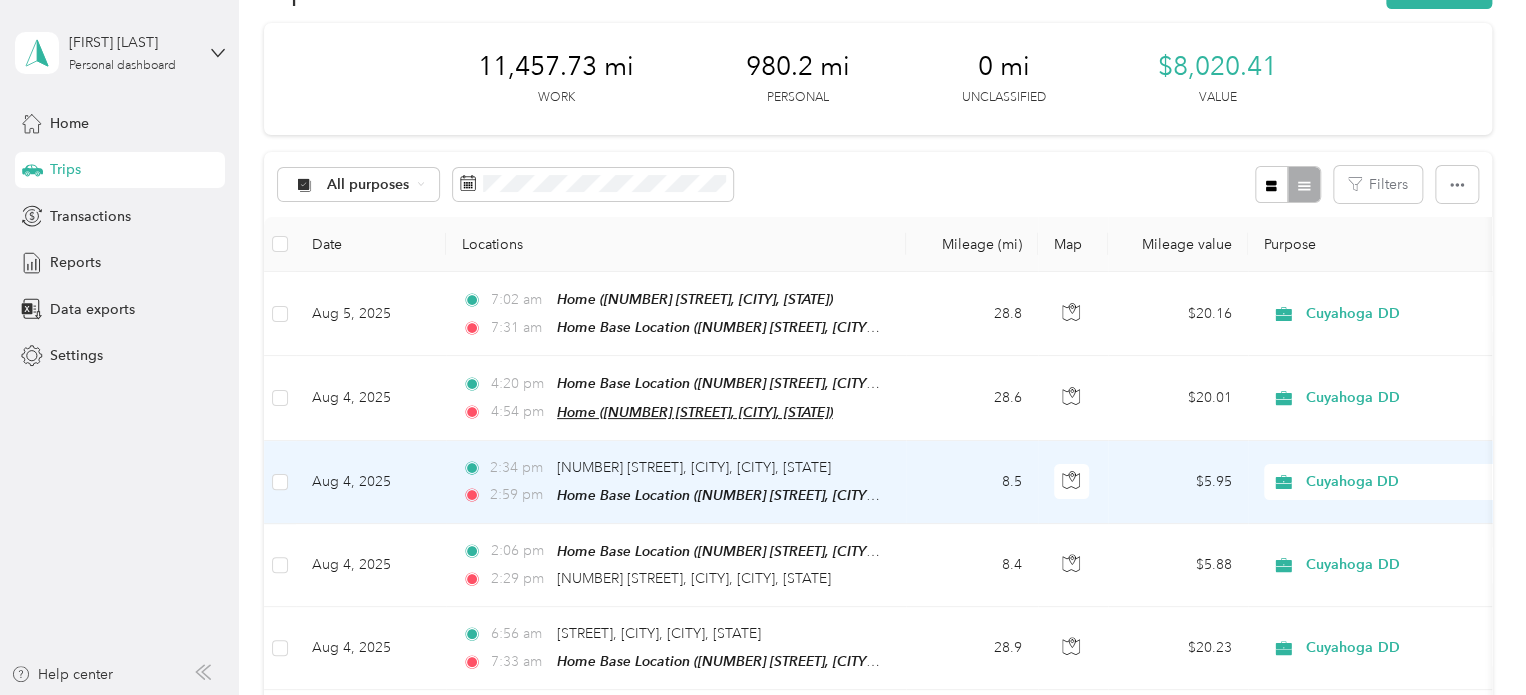 scroll, scrollTop: 100, scrollLeft: 0, axis: vertical 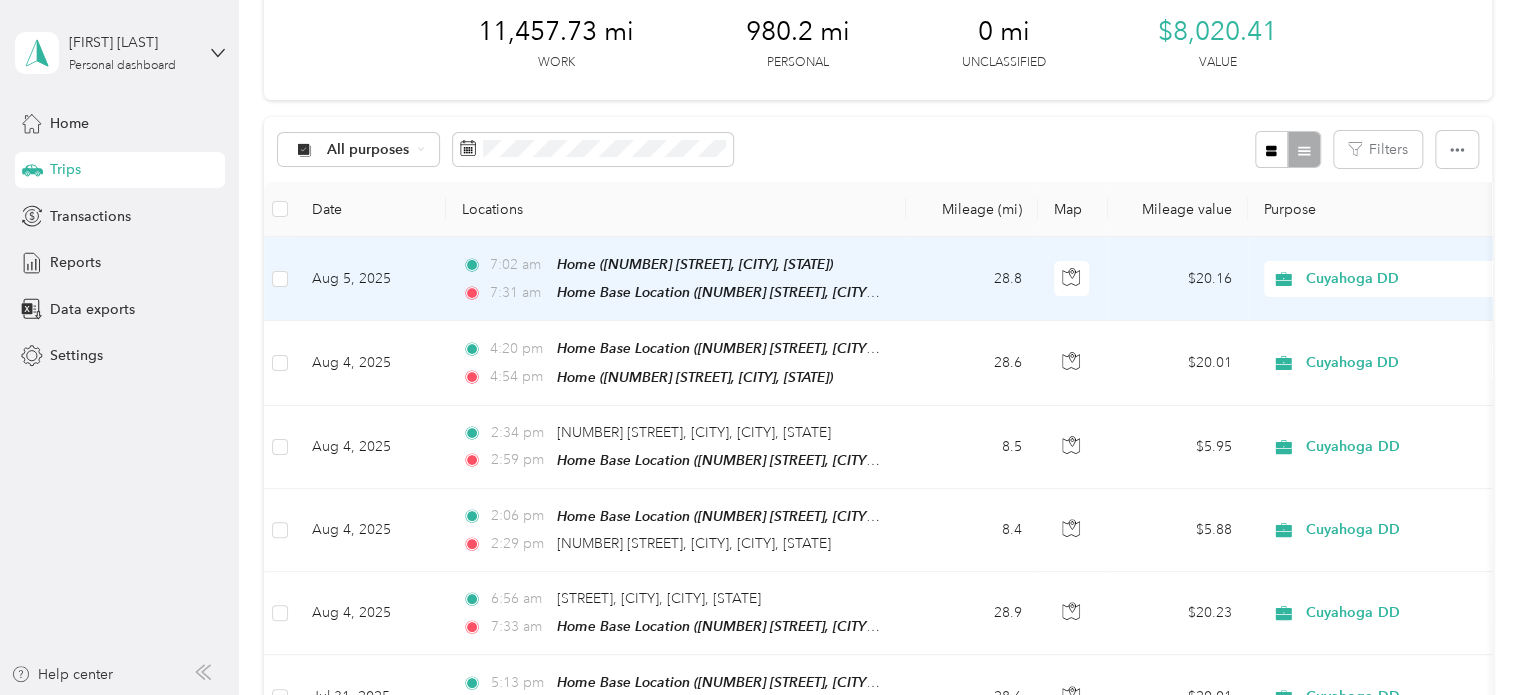 click on "[MONTH] [NUMBER] - [MONTH] [NUMBER], [YEAR] [TIME] [MERIDIEM] Home  ([NUMBER] [STREET], [CITY], [STATE]) [TIME] [MERIDIEM] Home Base Location  ([NUMBER] [STREET], [CITY], [STATE]) [NUMBER] [CURRENCY][NUMBER] [BRAND] [GEOGRAPHIC_AREA] [MONTH] [YEAR]" at bounding box center (1092, 279) 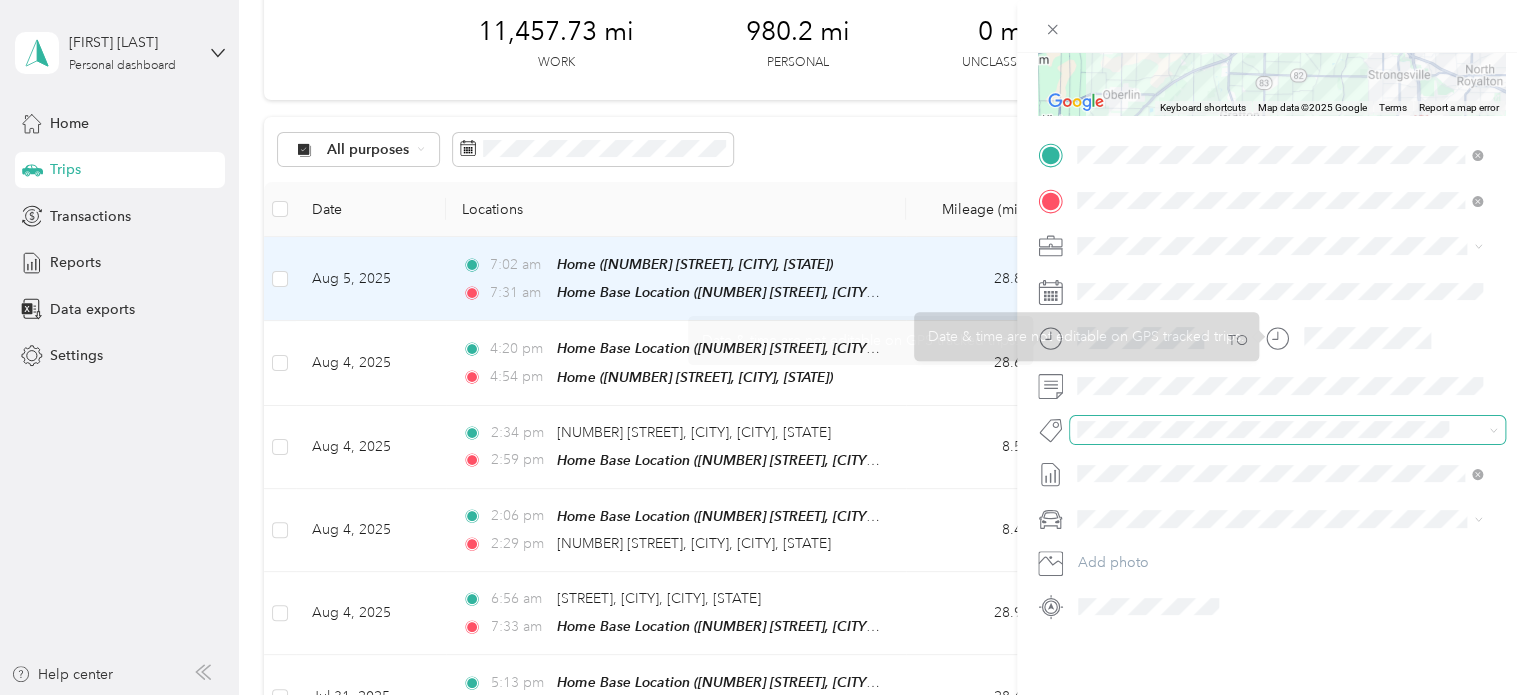 scroll, scrollTop: 354, scrollLeft: 0, axis: vertical 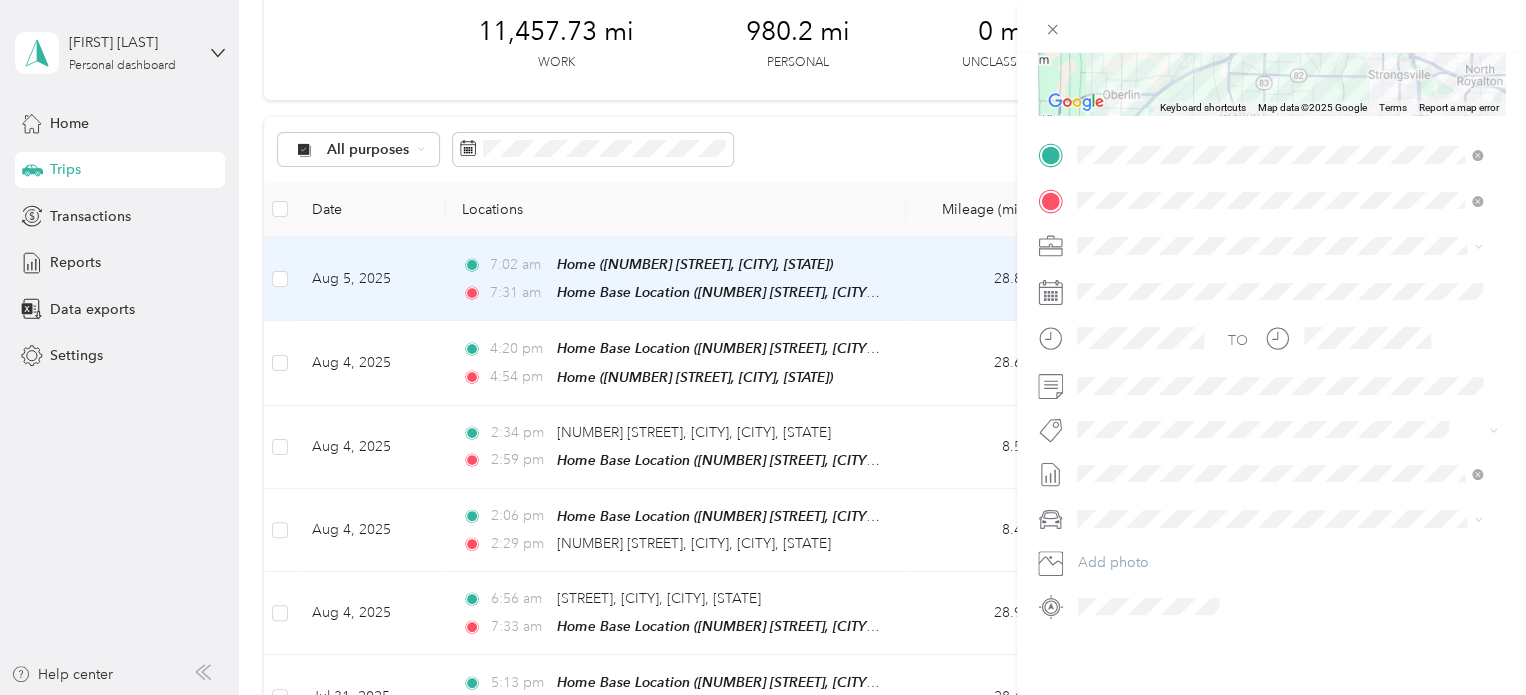 click on "End of [MONTH] and [MONTH] Mileage [YEAR]" at bounding box center (1227, 555) 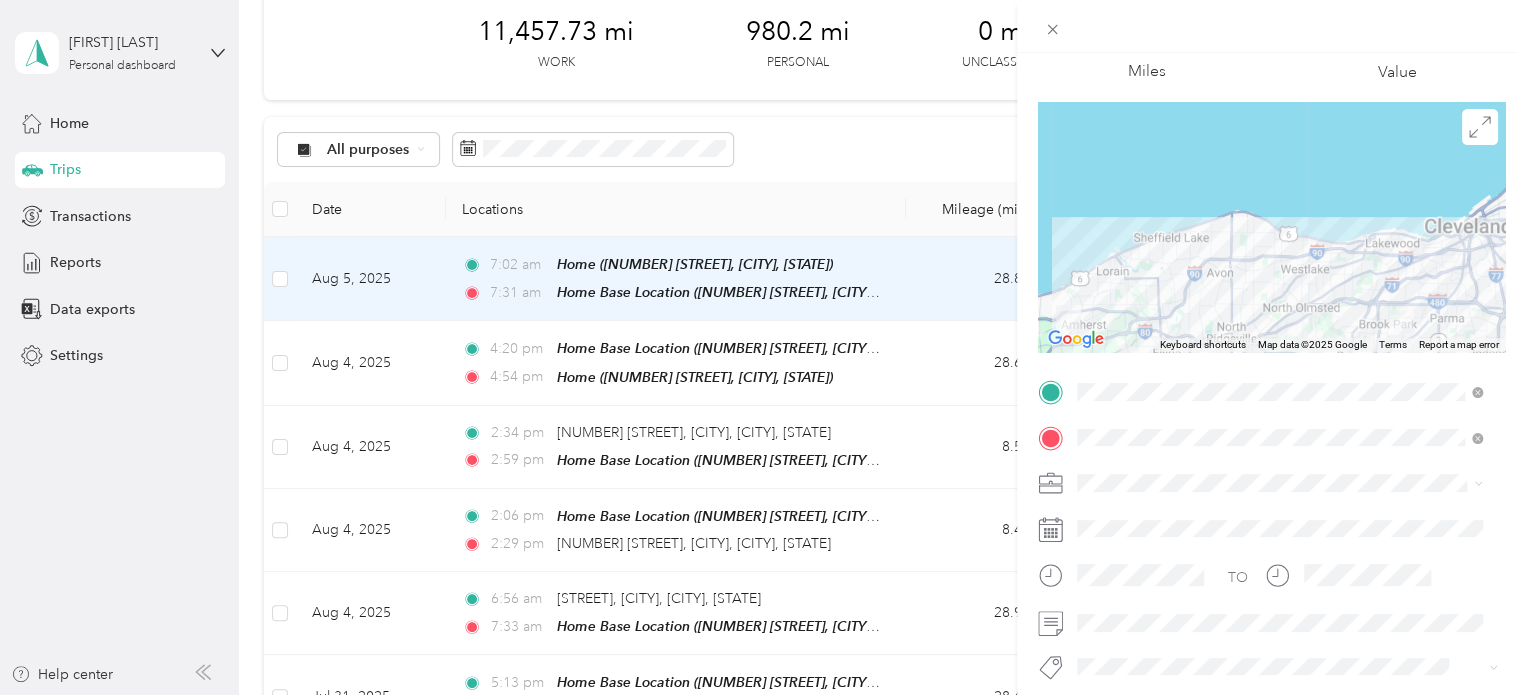 scroll, scrollTop: 0, scrollLeft: 0, axis: both 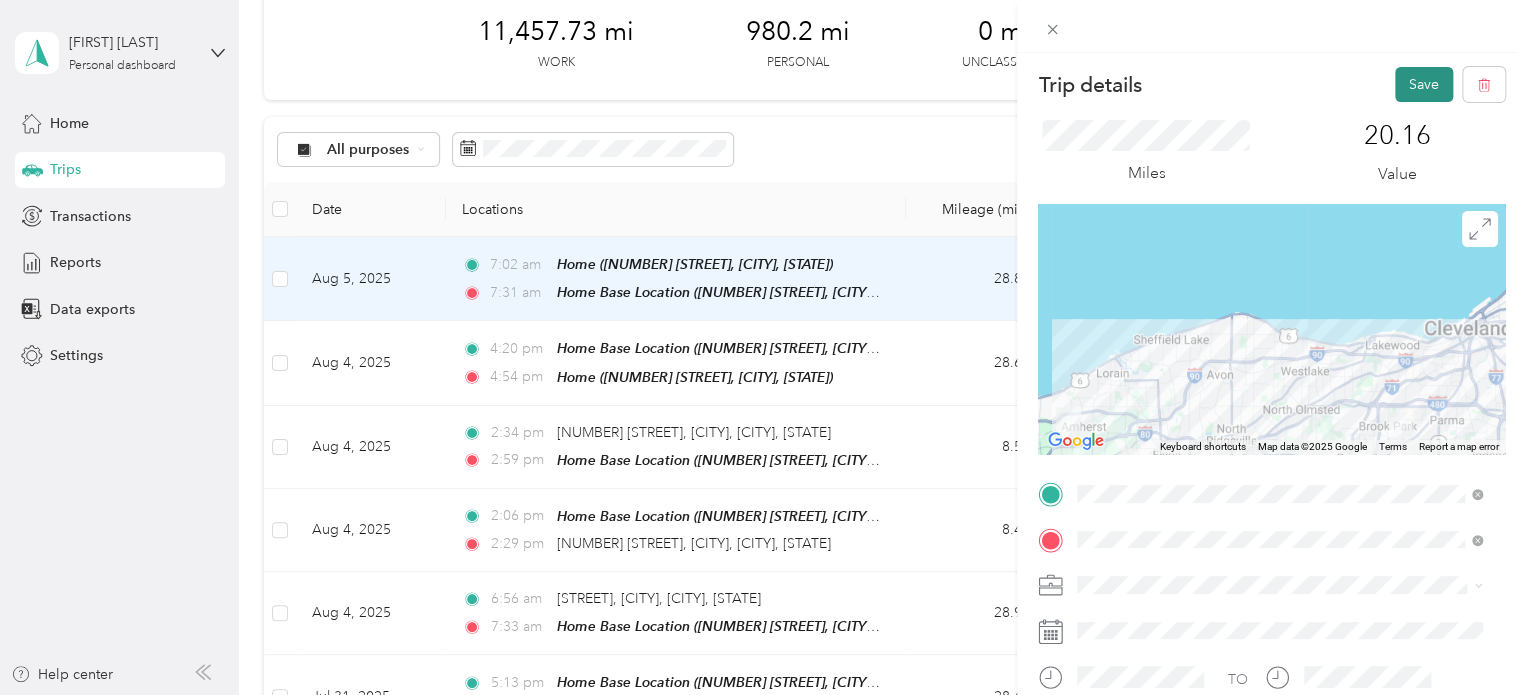 click on "Save" at bounding box center (1424, 84) 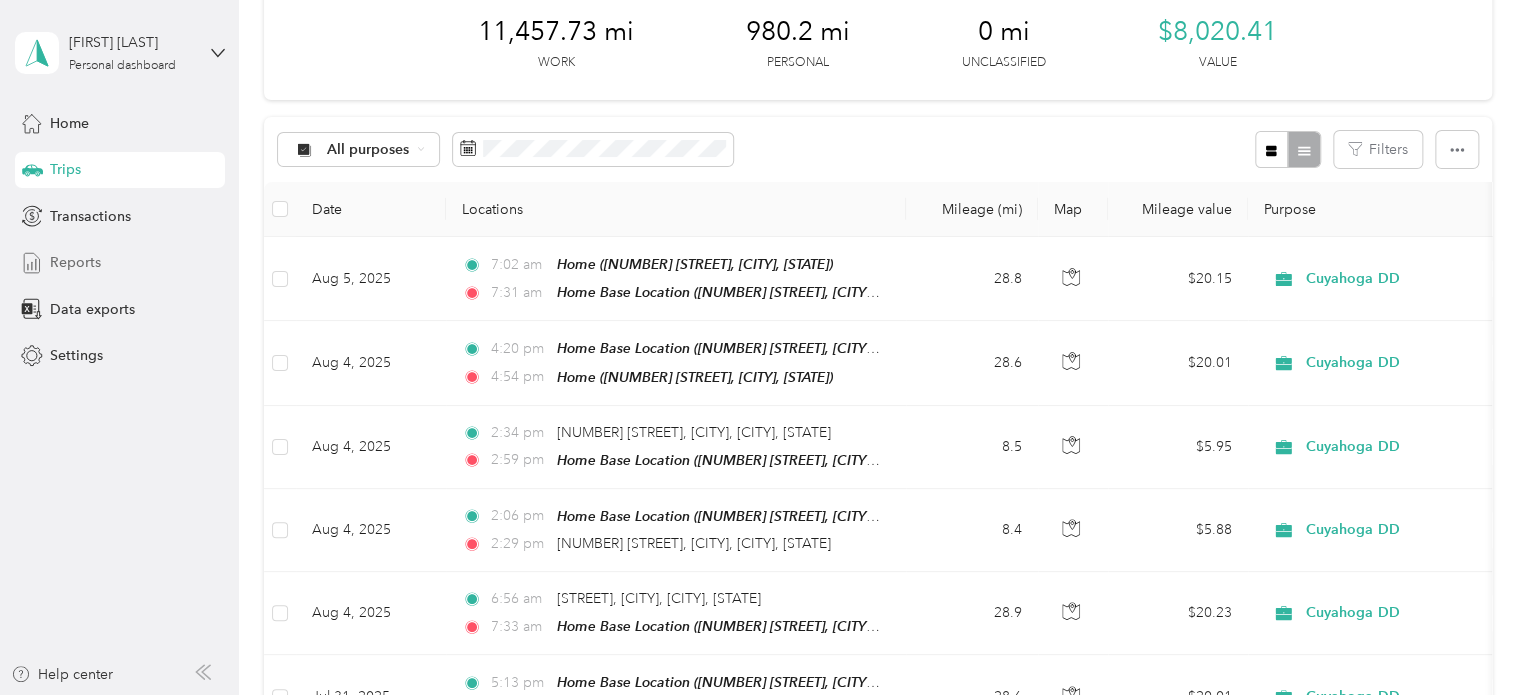 click on "Reports" at bounding box center [120, 263] 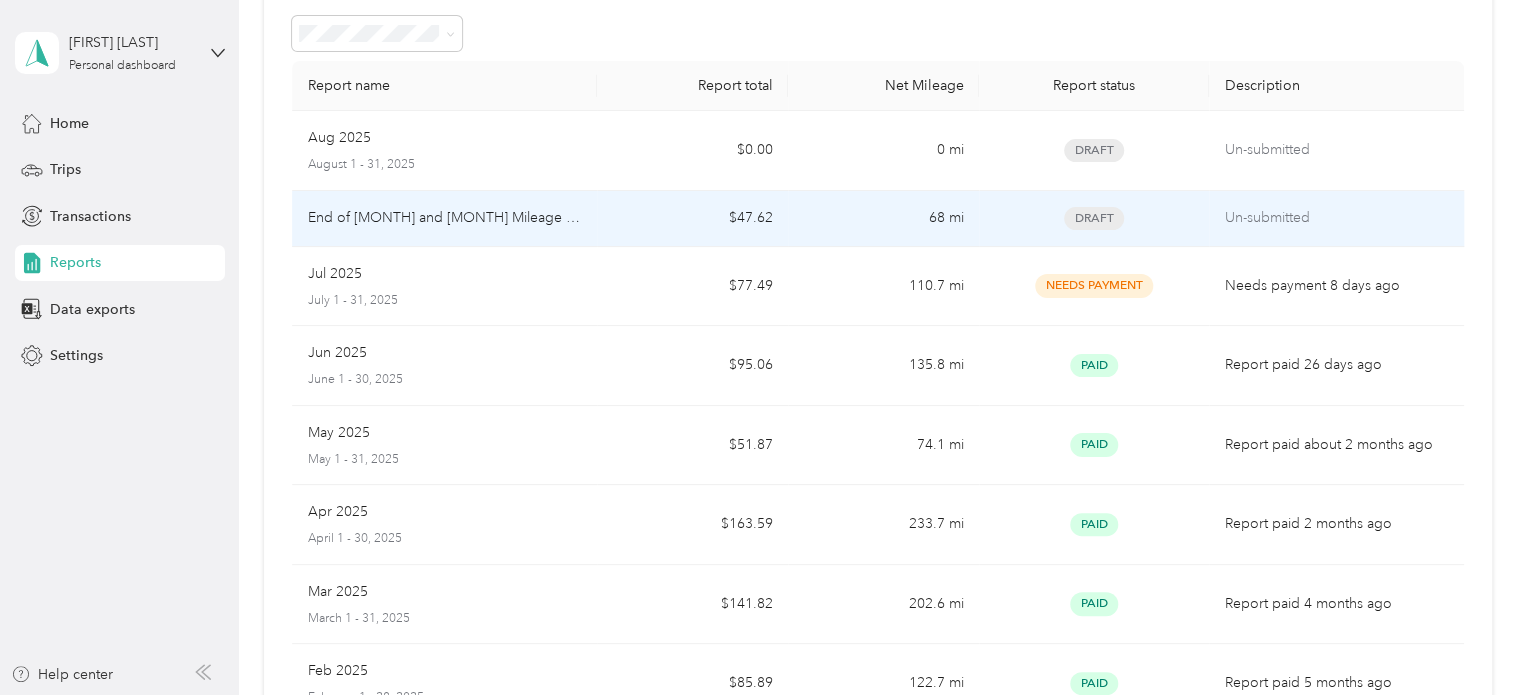 click on "End of [MONTH] and [MONTH] Mileage [YEAR]" at bounding box center (445, 219) 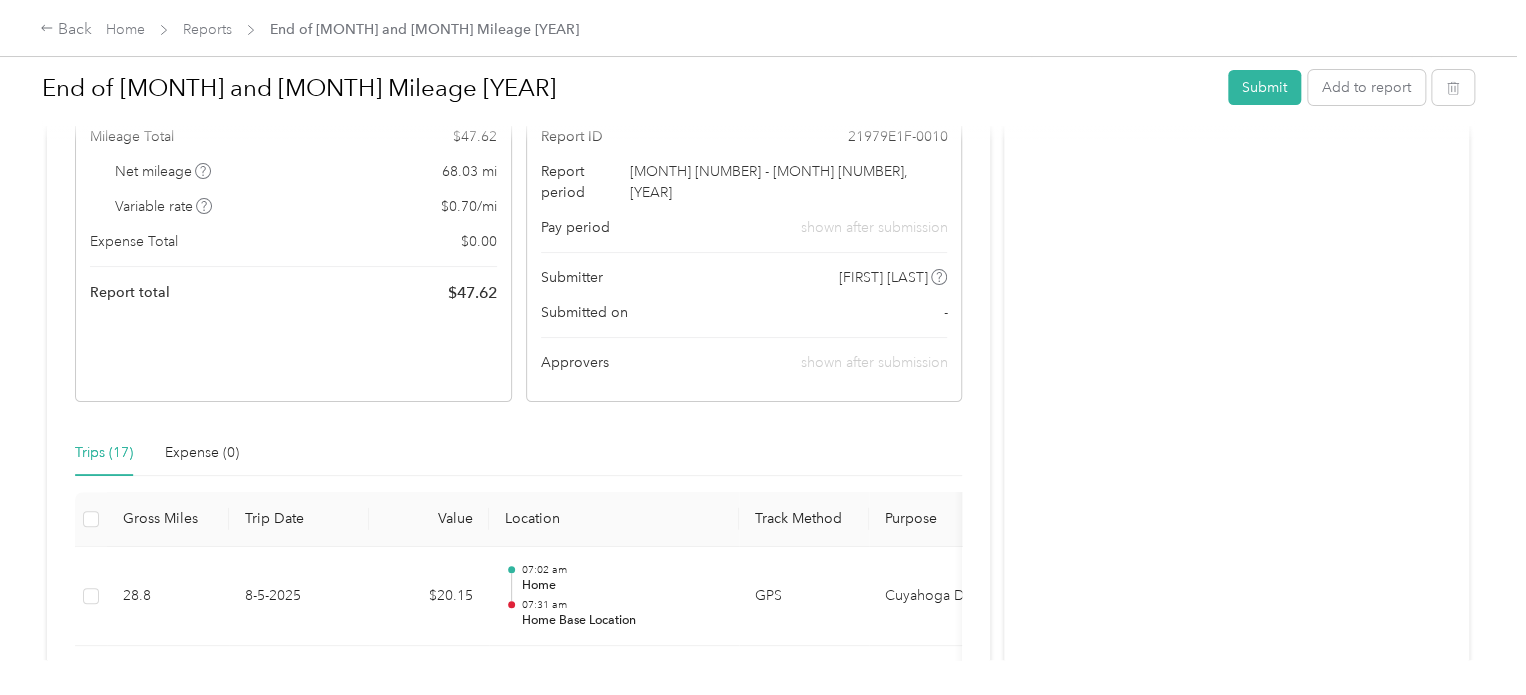 scroll, scrollTop: 0, scrollLeft: 0, axis: both 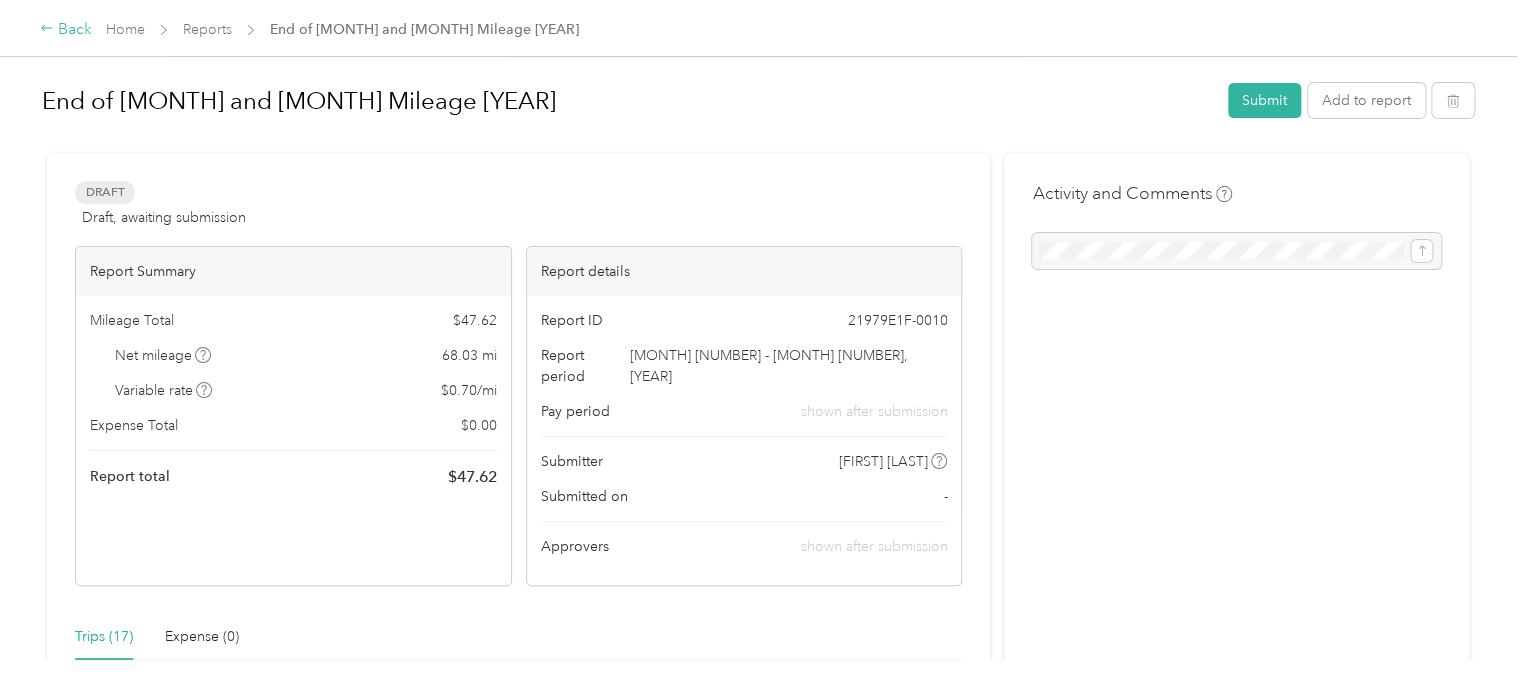 click on "Back" at bounding box center (66, 30) 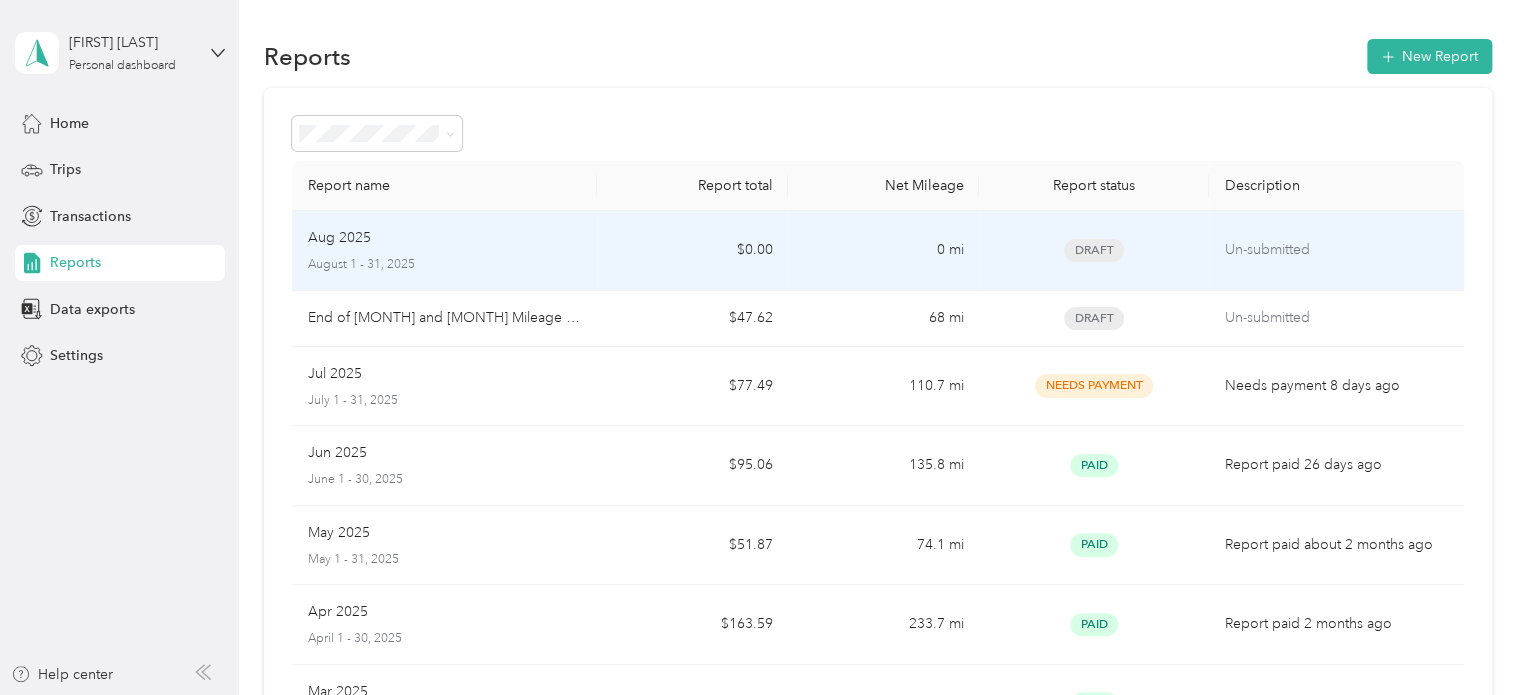 click on "Aug 2025" at bounding box center (445, 238) 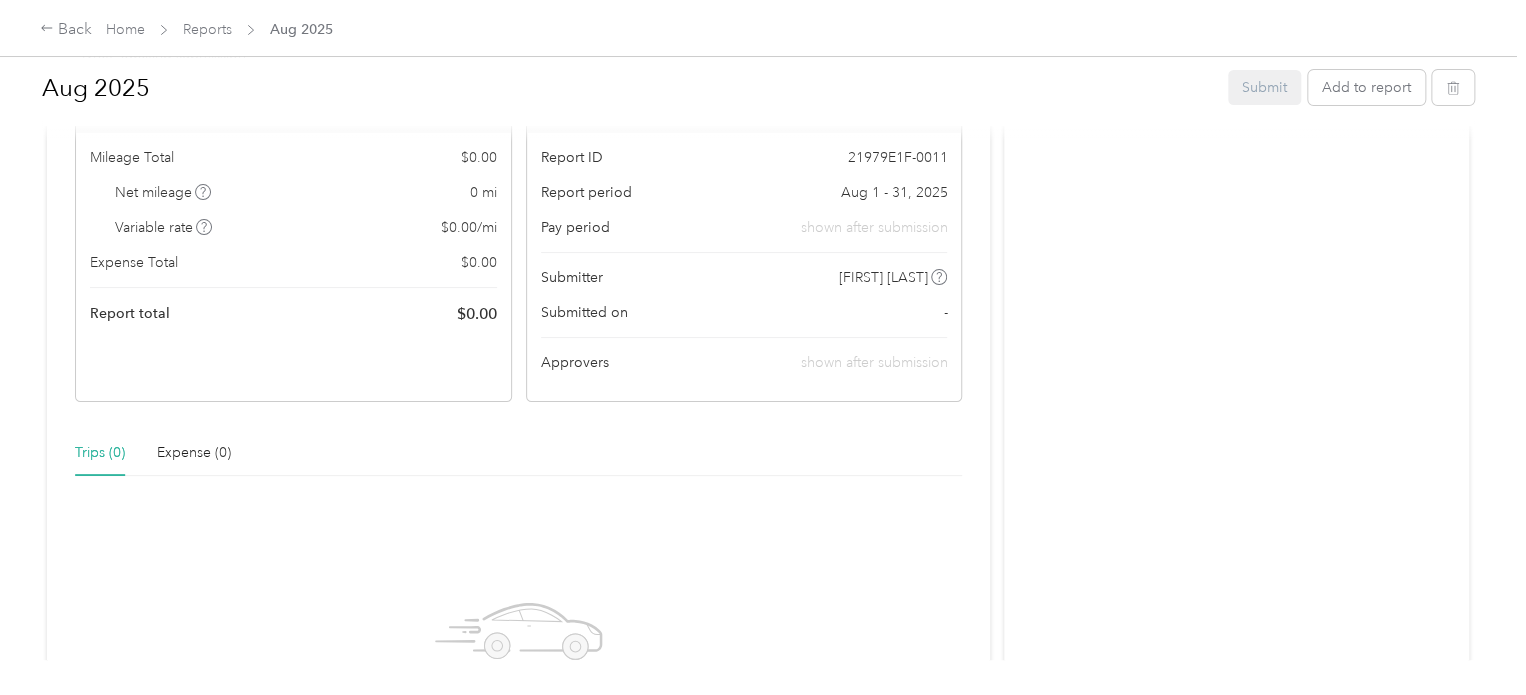 scroll, scrollTop: 0, scrollLeft: 0, axis: both 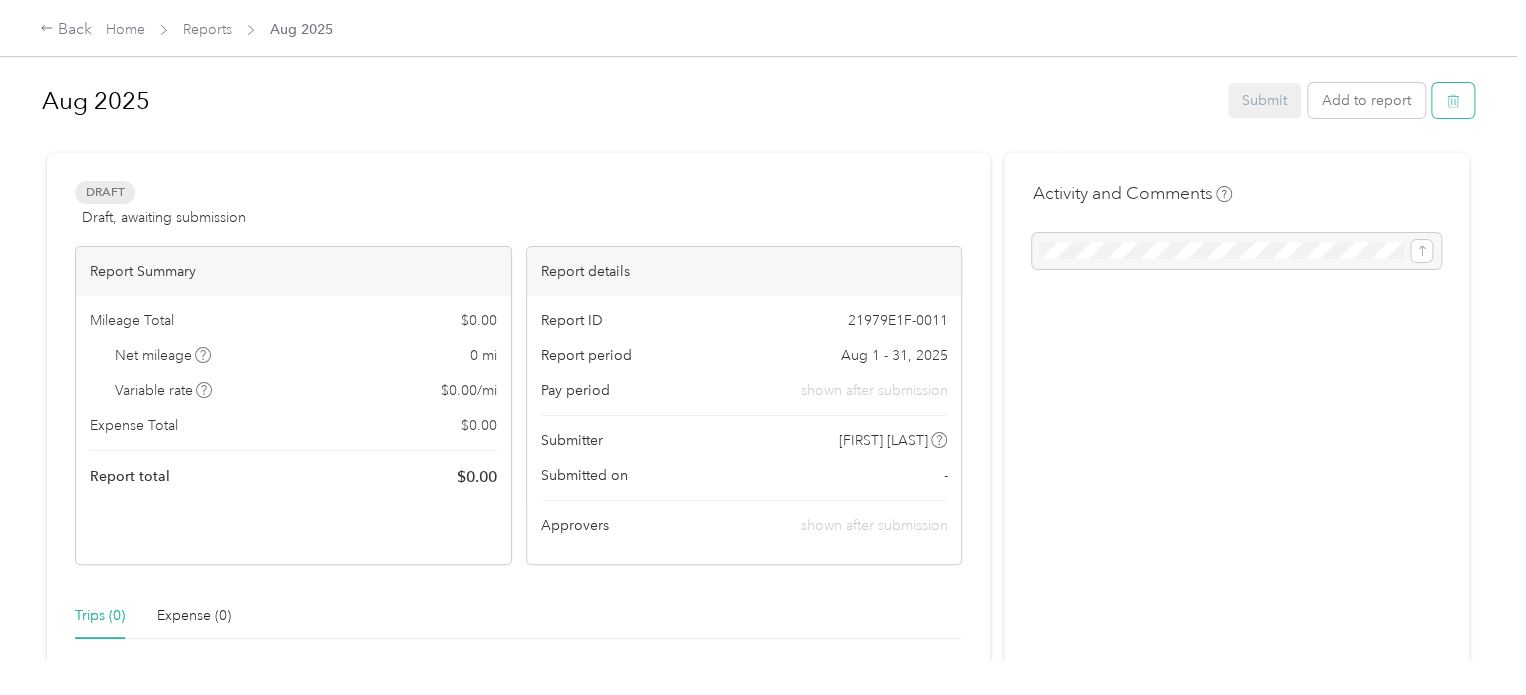 click 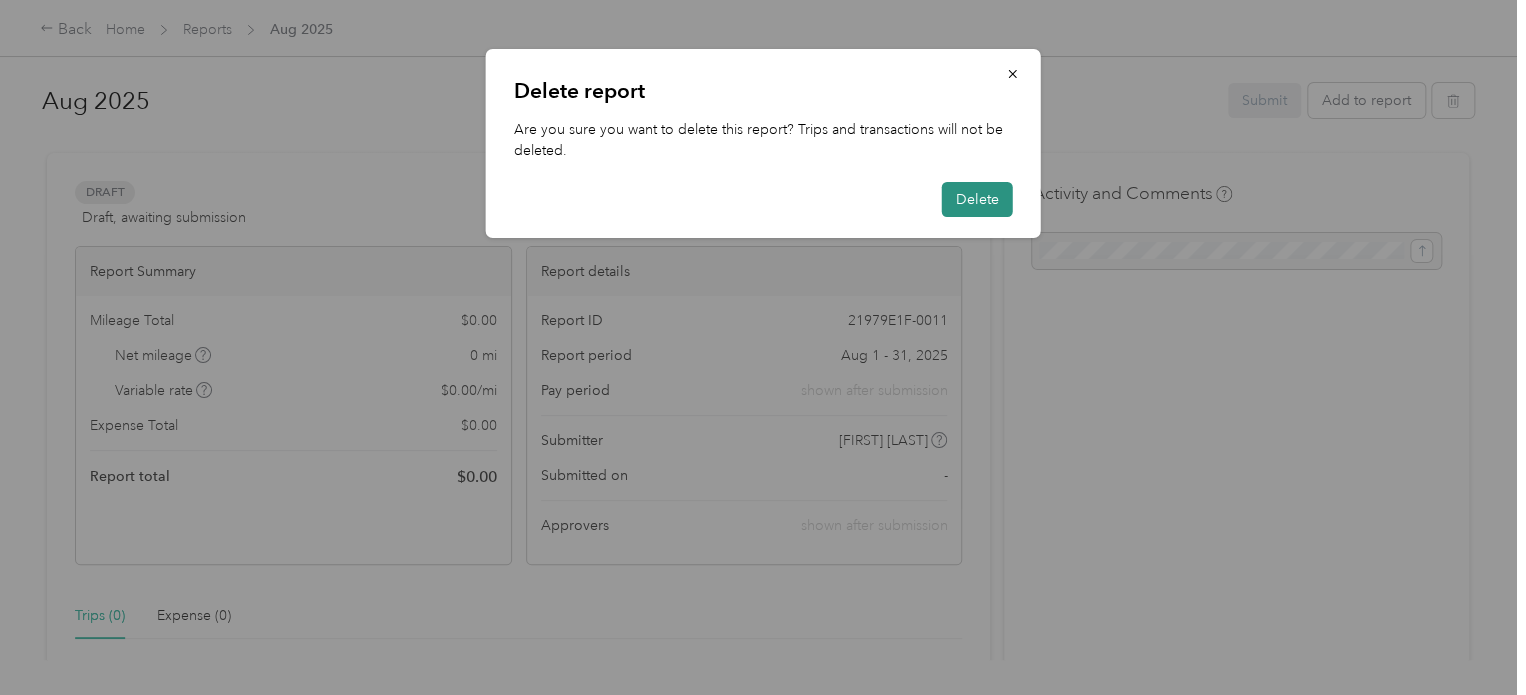 click on "Delete" at bounding box center (977, 199) 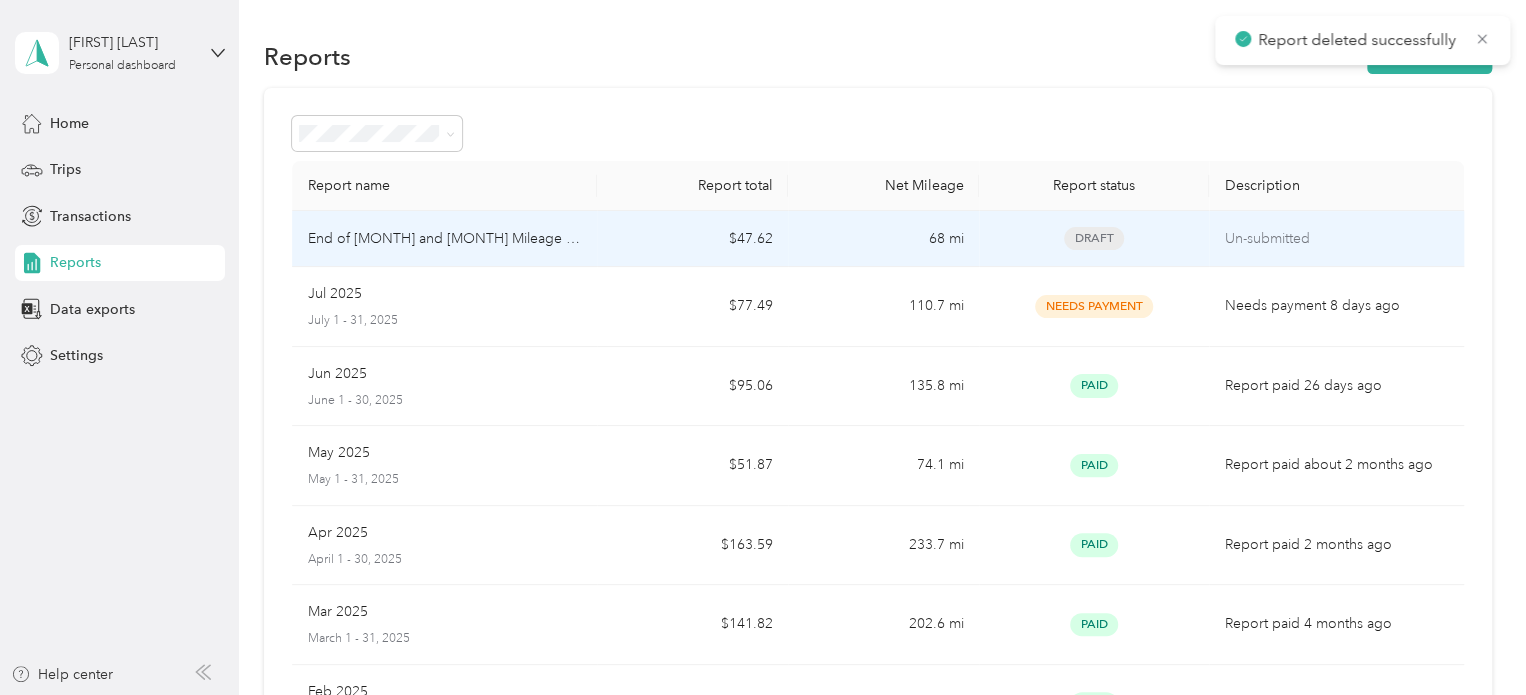 click on "End of [MONTH] and [MONTH] Mileage [YEAR]" at bounding box center (445, 239) 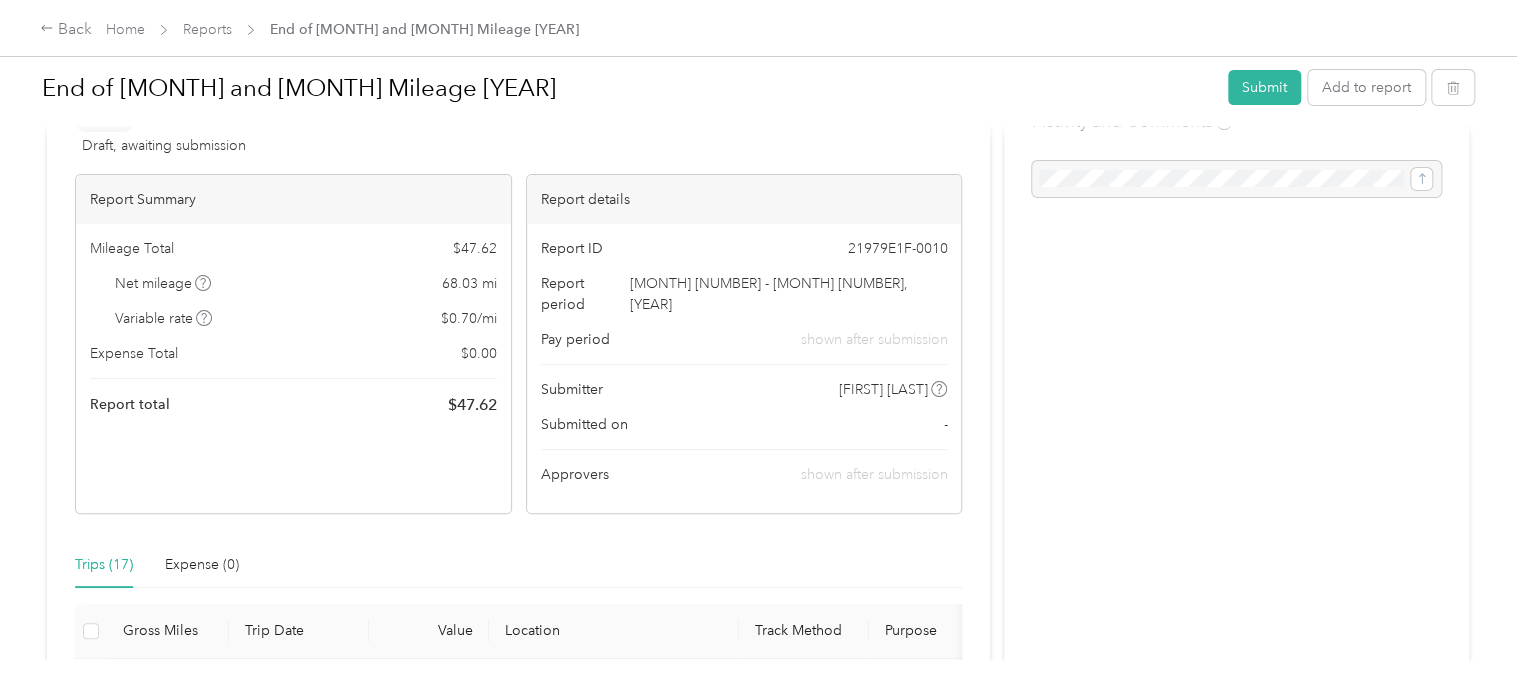 scroll, scrollTop: 0, scrollLeft: 0, axis: both 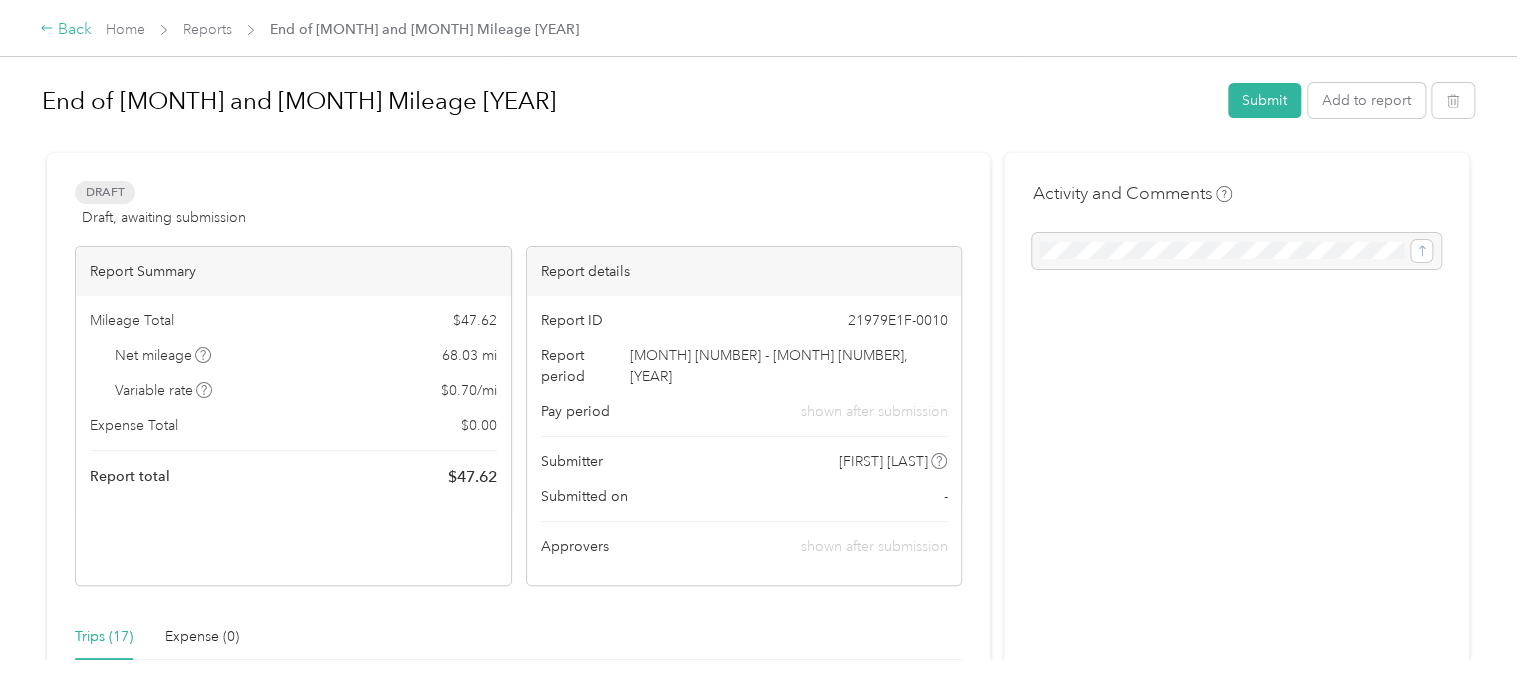 click on "Back" at bounding box center [66, 30] 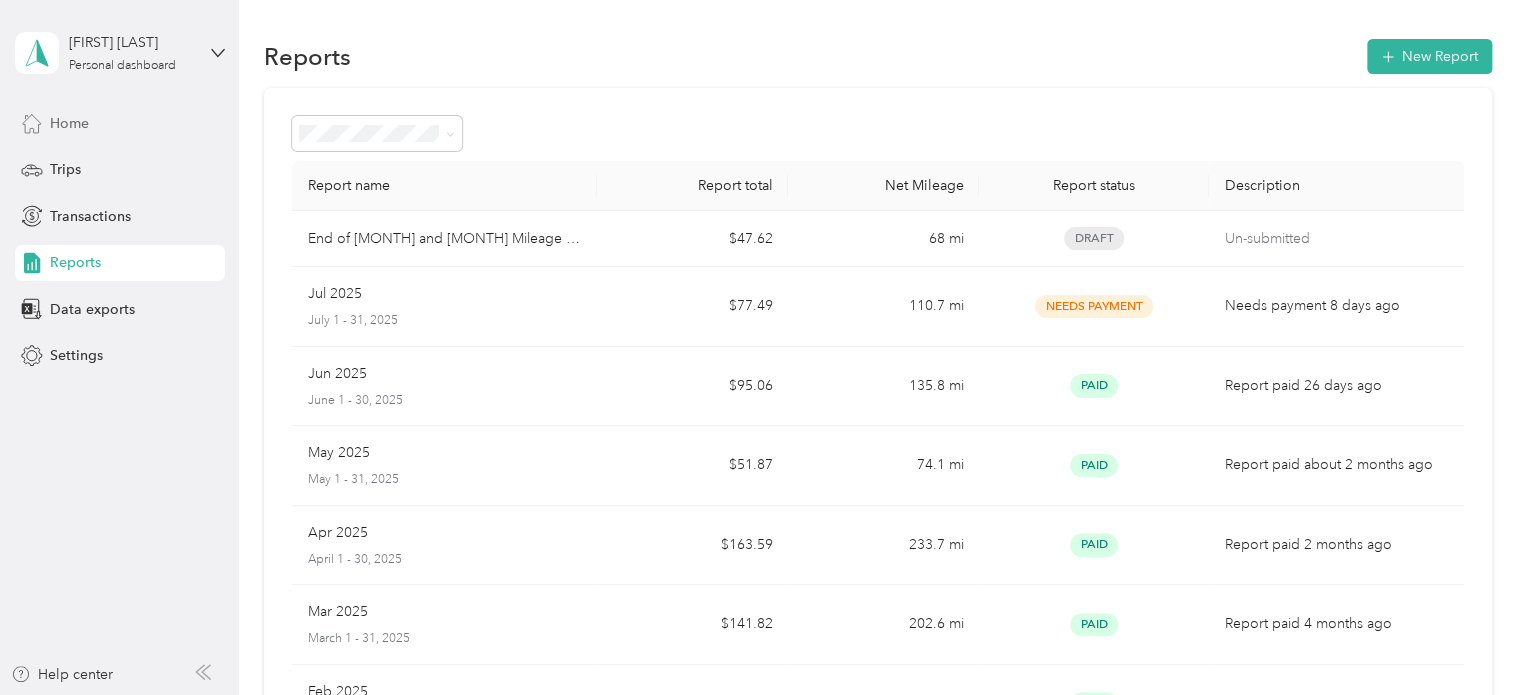 click on "Home" at bounding box center [120, 123] 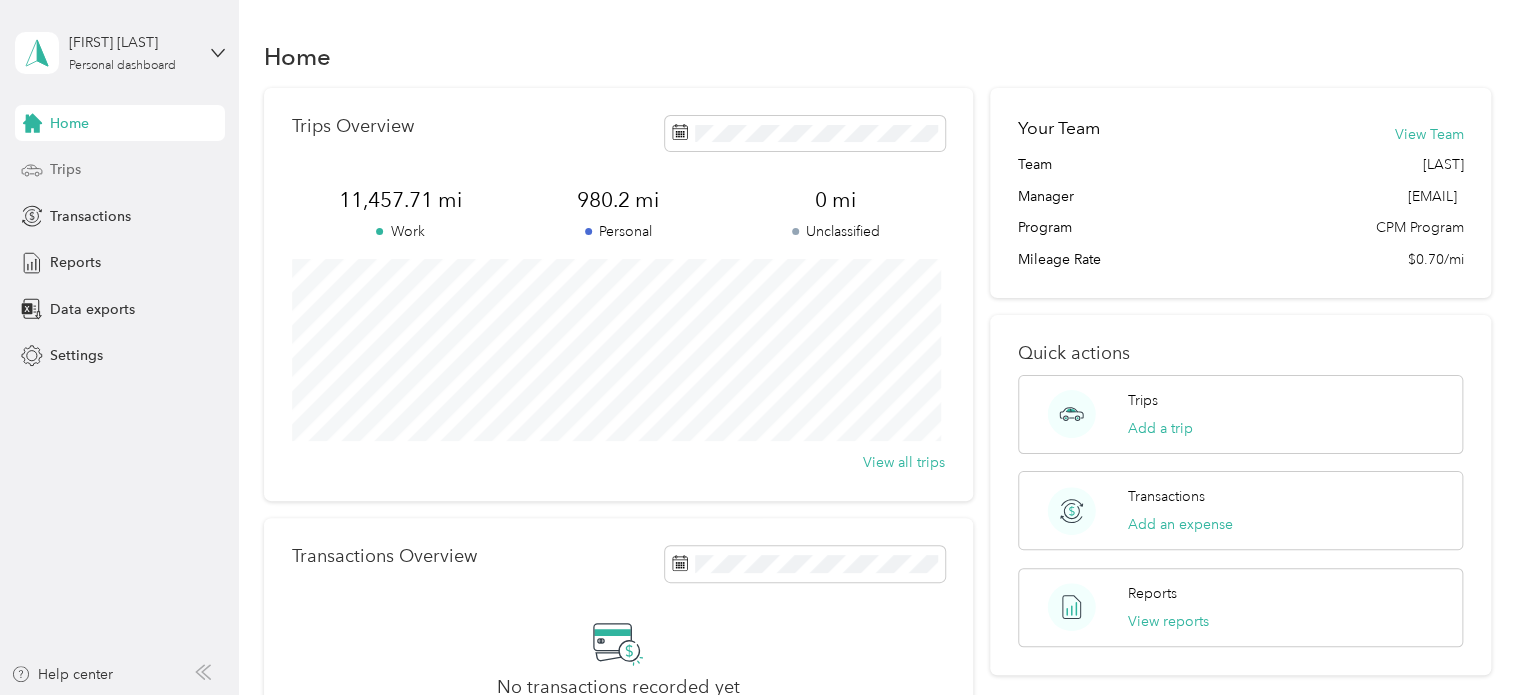 click on "Trips" at bounding box center [120, 170] 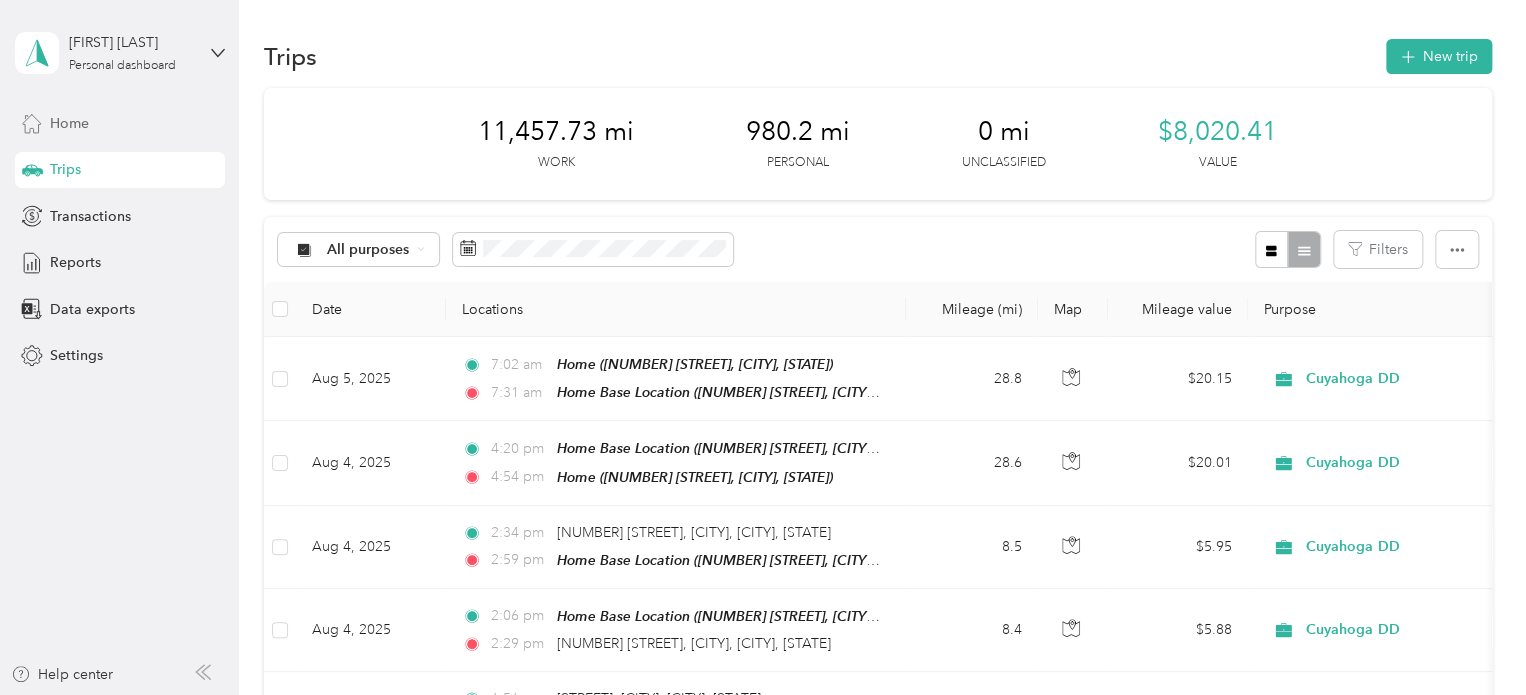 click on "Home" at bounding box center (120, 123) 